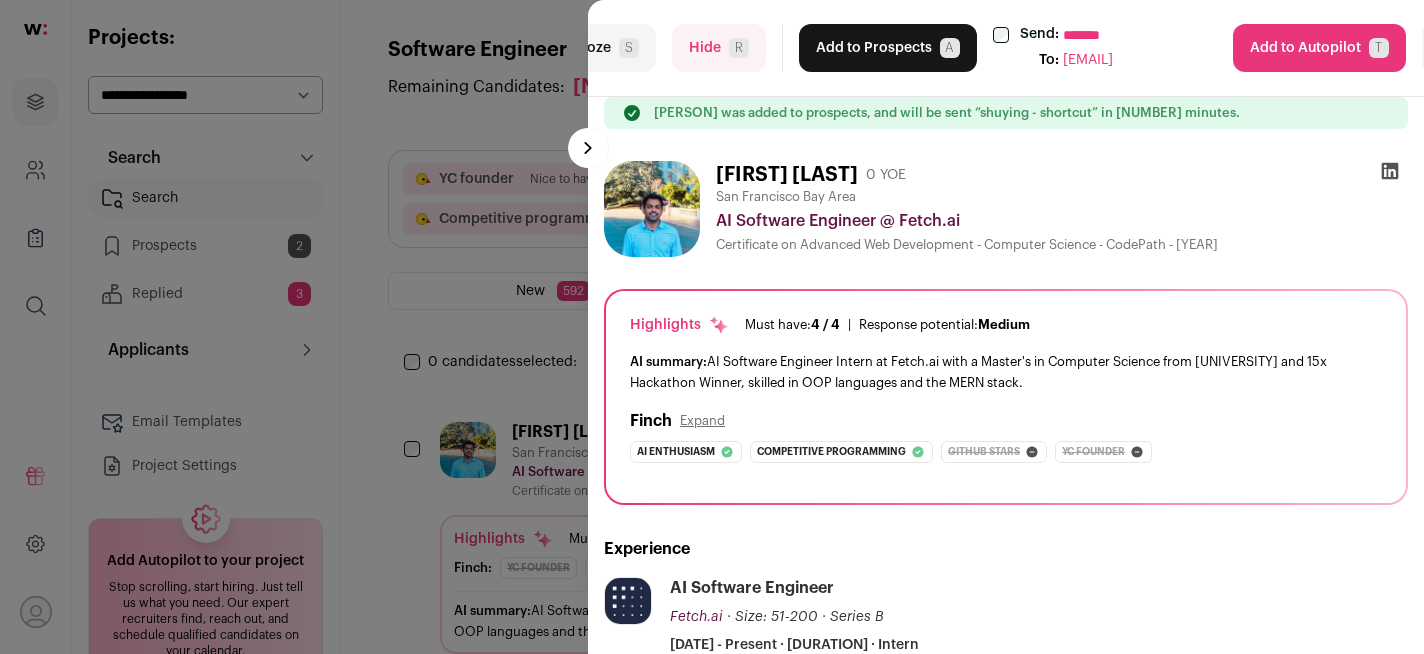 select on "*****" 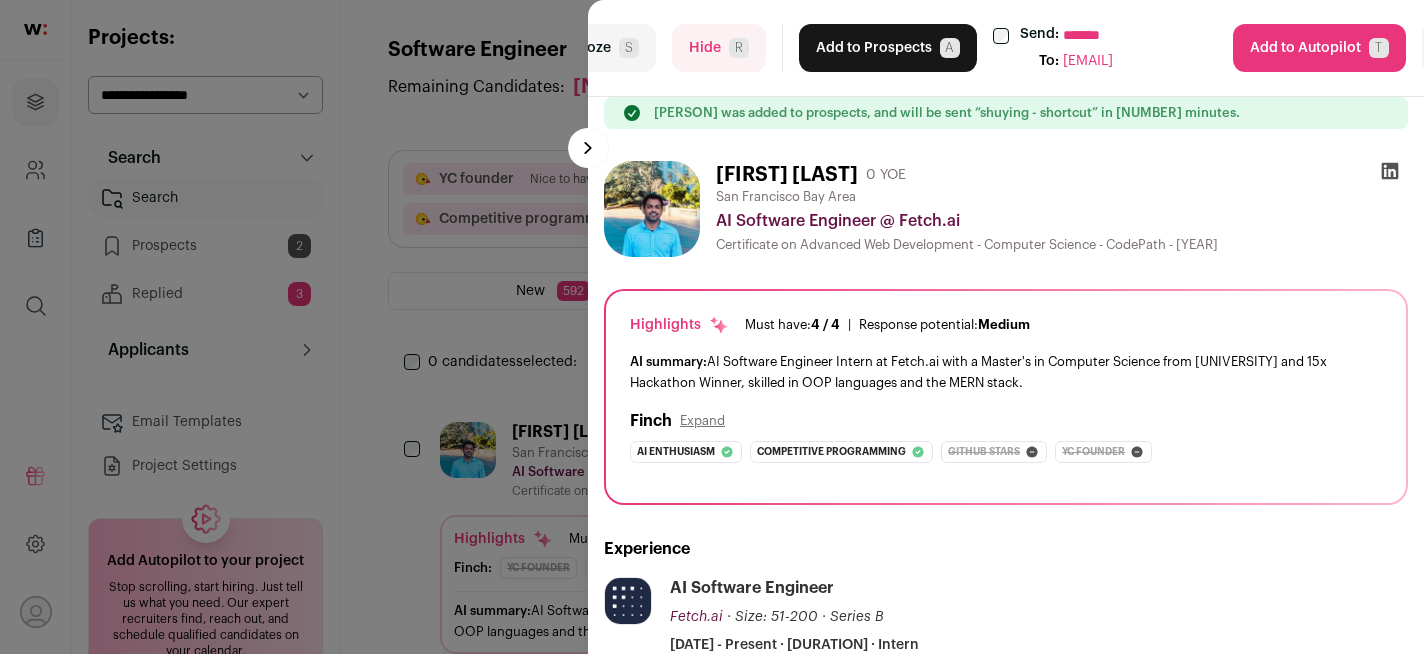 scroll, scrollTop: 0, scrollLeft: 0, axis: both 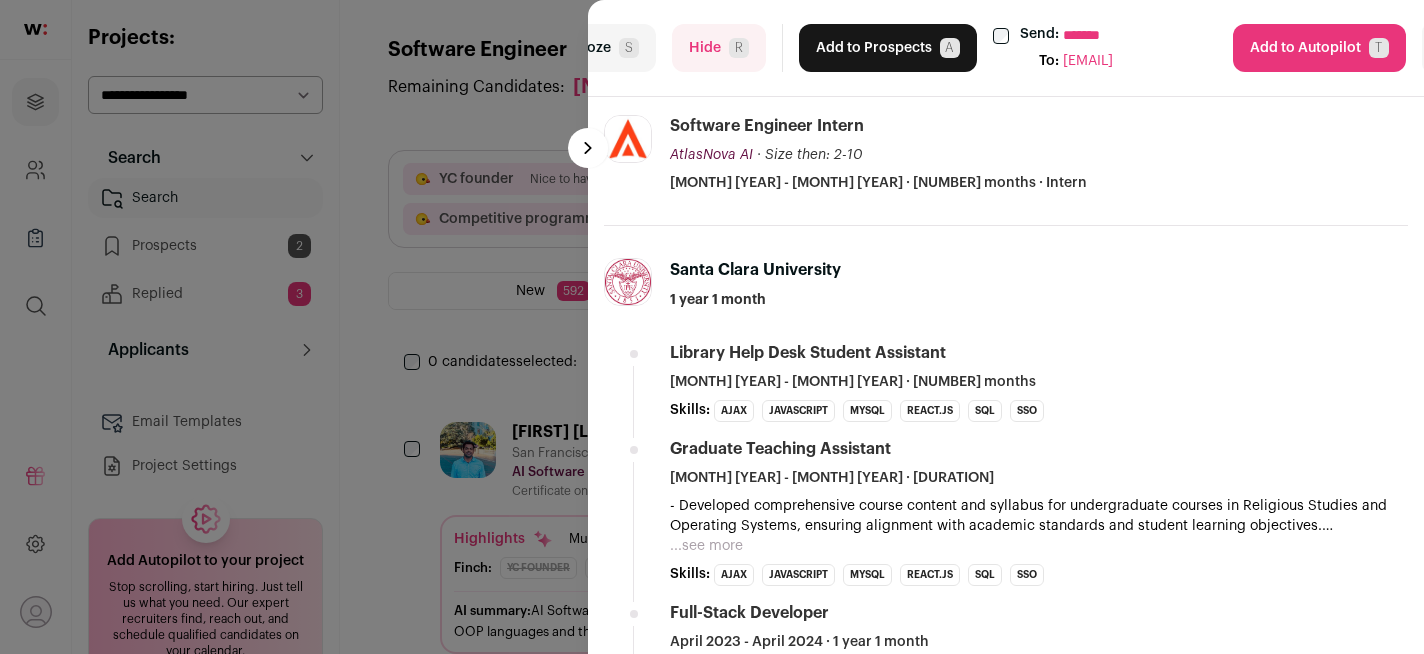 click on "Hide
R" at bounding box center (719, 48) 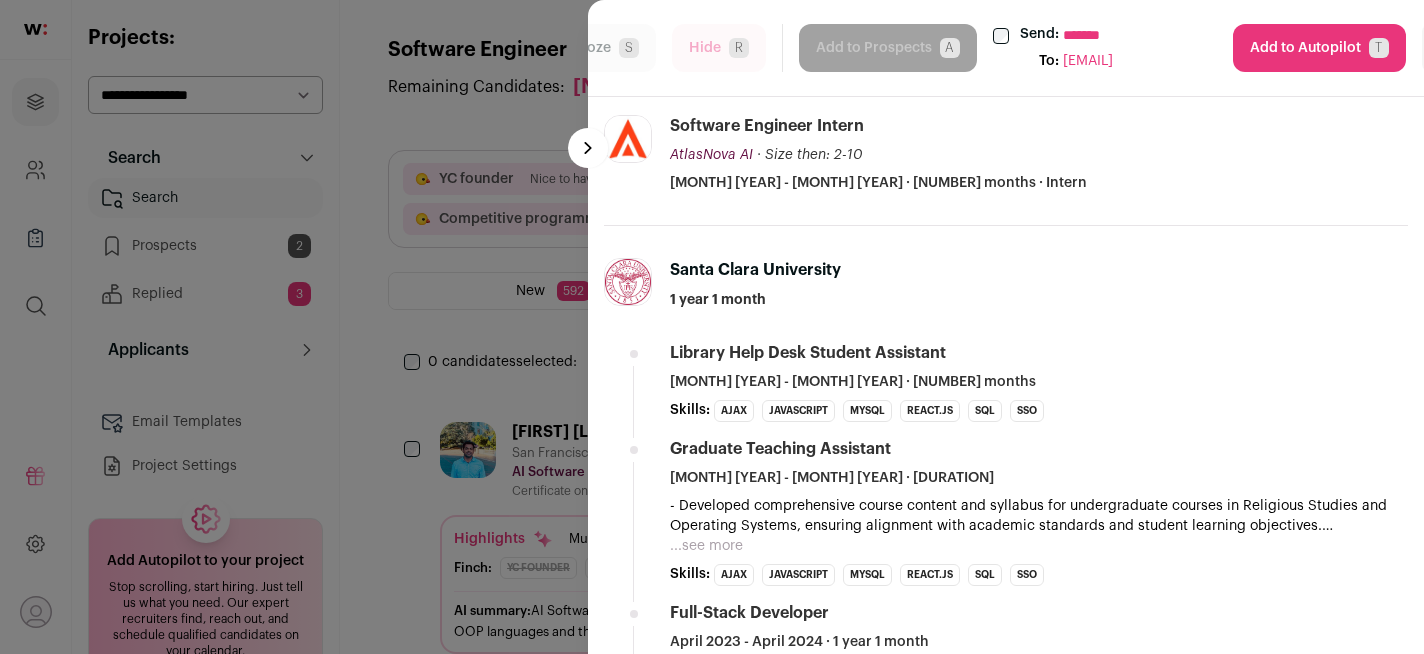 select on "*****" 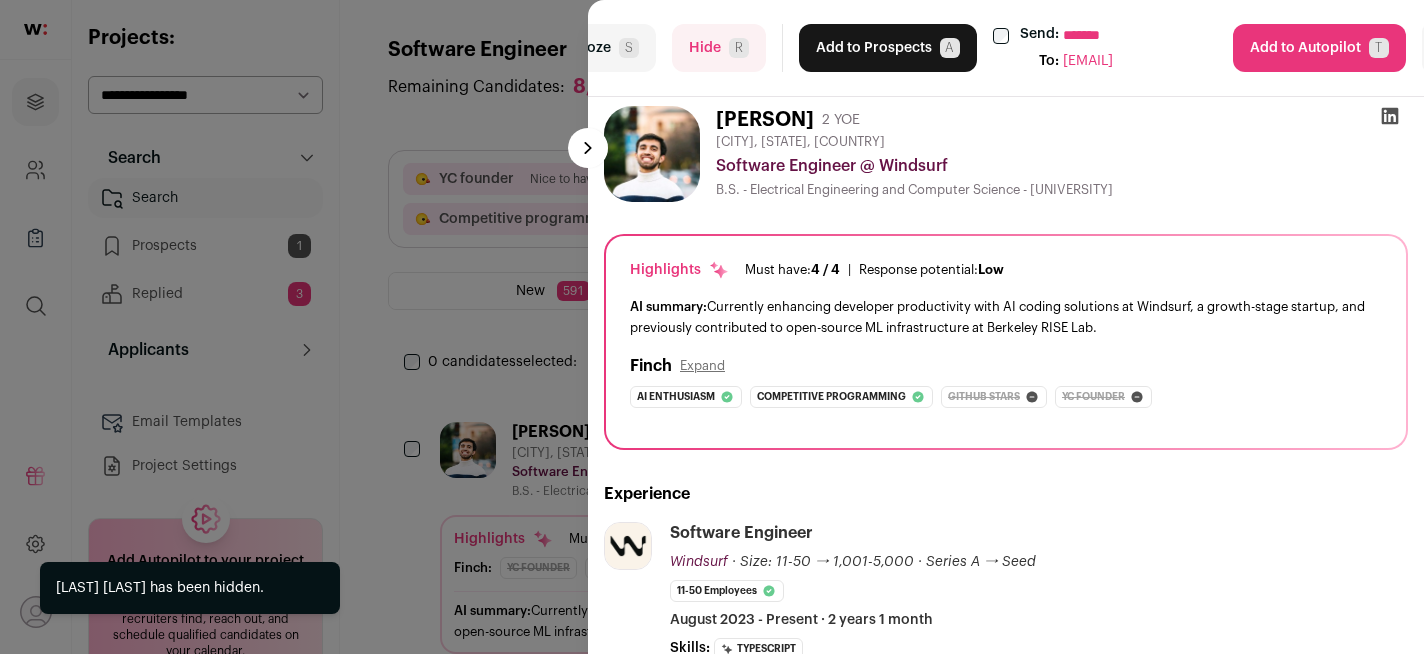 scroll, scrollTop: 0, scrollLeft: 0, axis: both 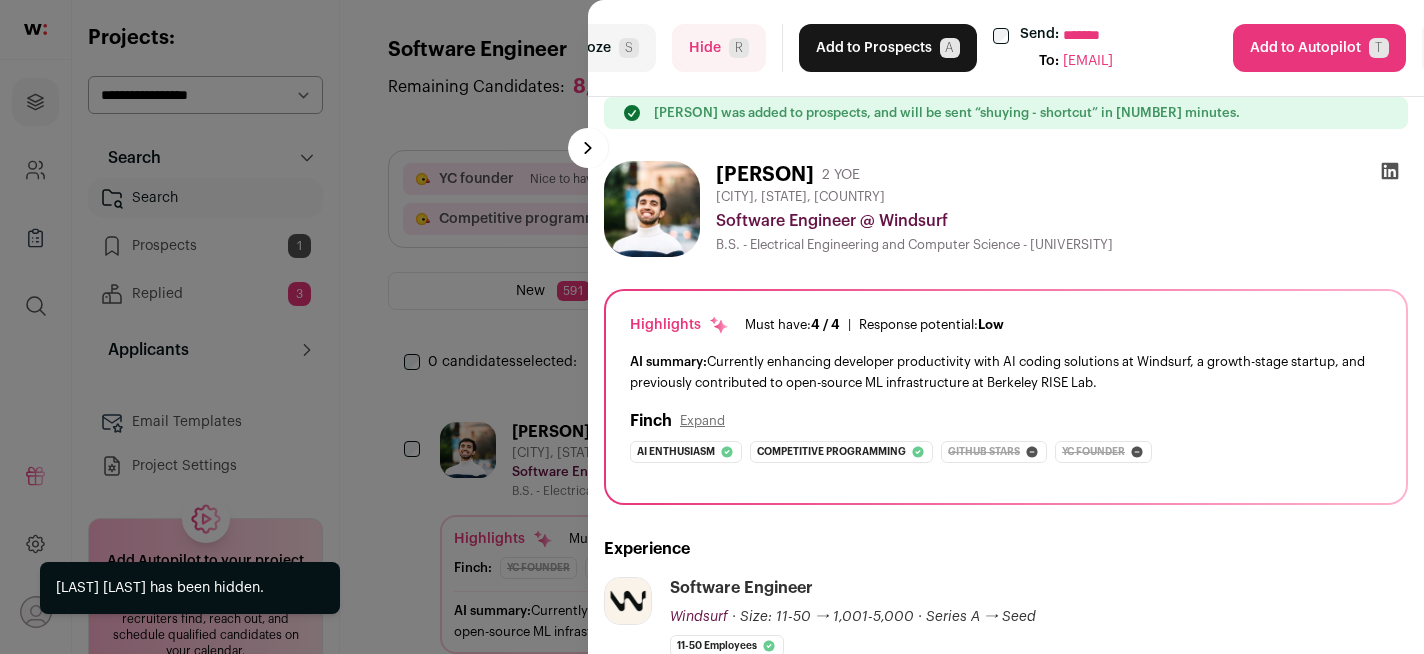 click on "Add to Prospects
A" at bounding box center (888, 48) 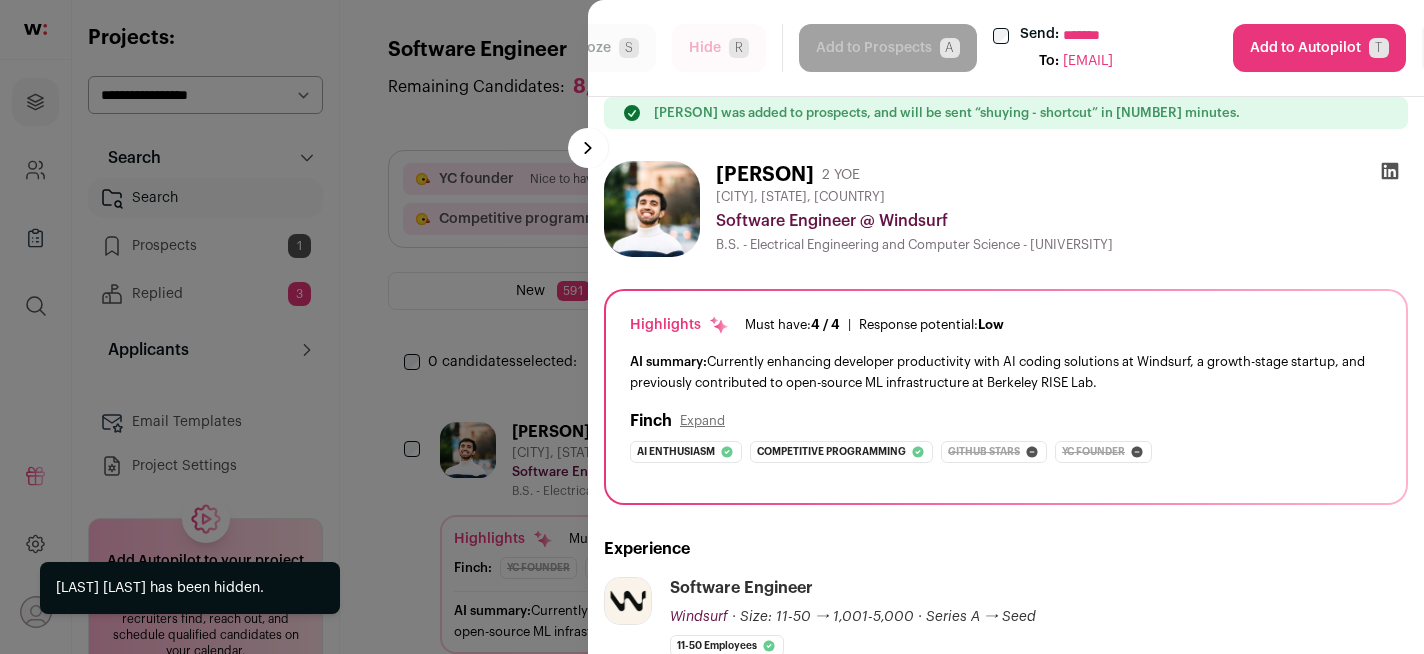 select on "*****" 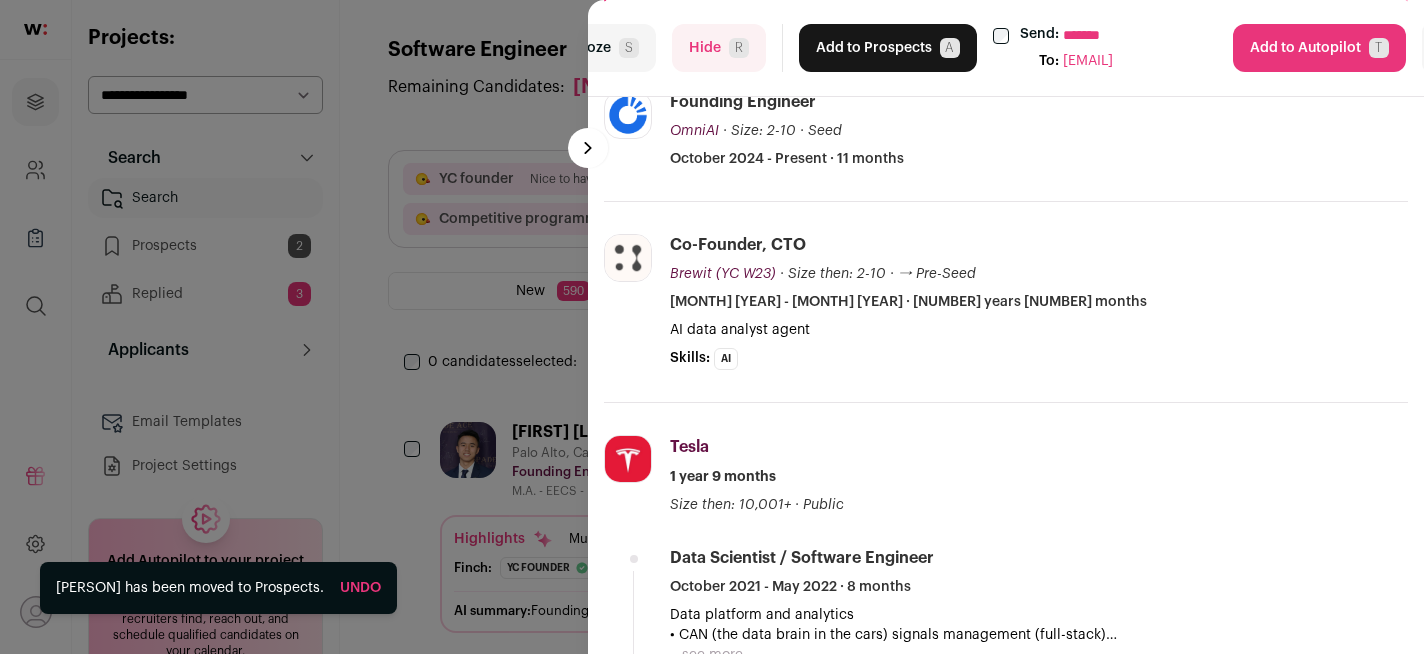 scroll, scrollTop: 457, scrollLeft: 0, axis: vertical 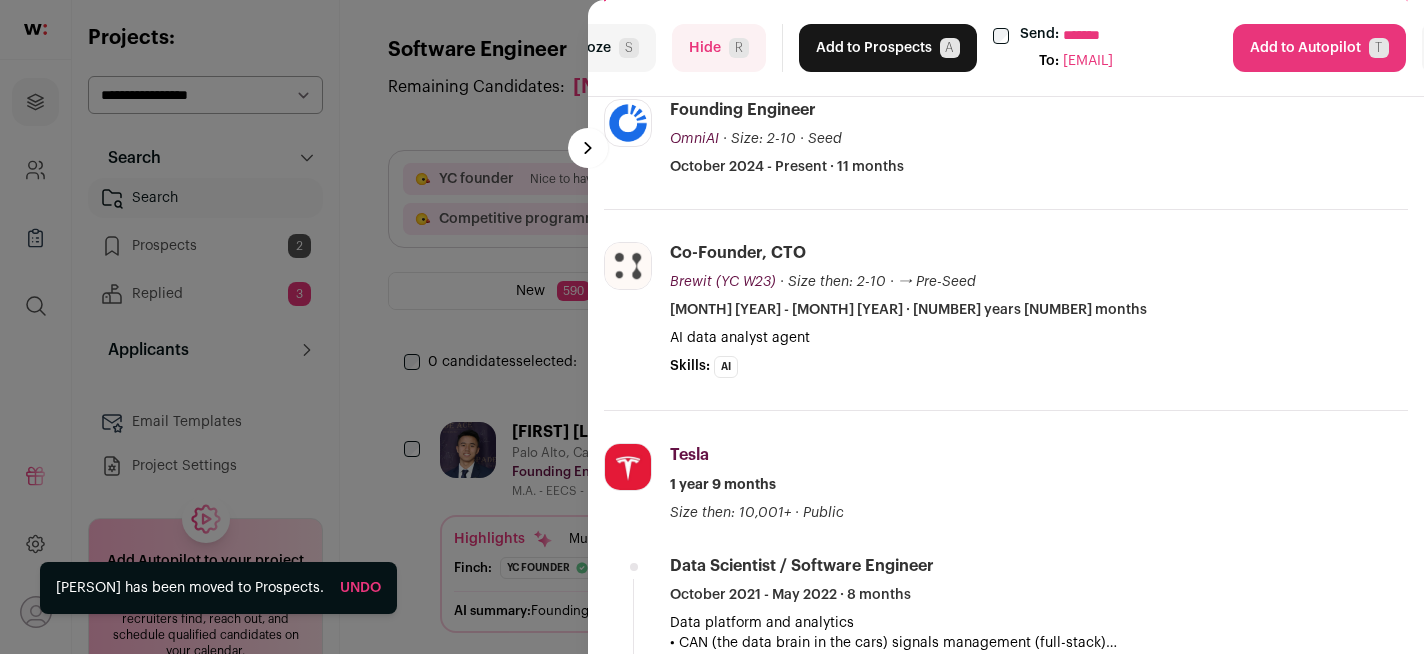 click on "Add to Prospects
A" at bounding box center (888, 48) 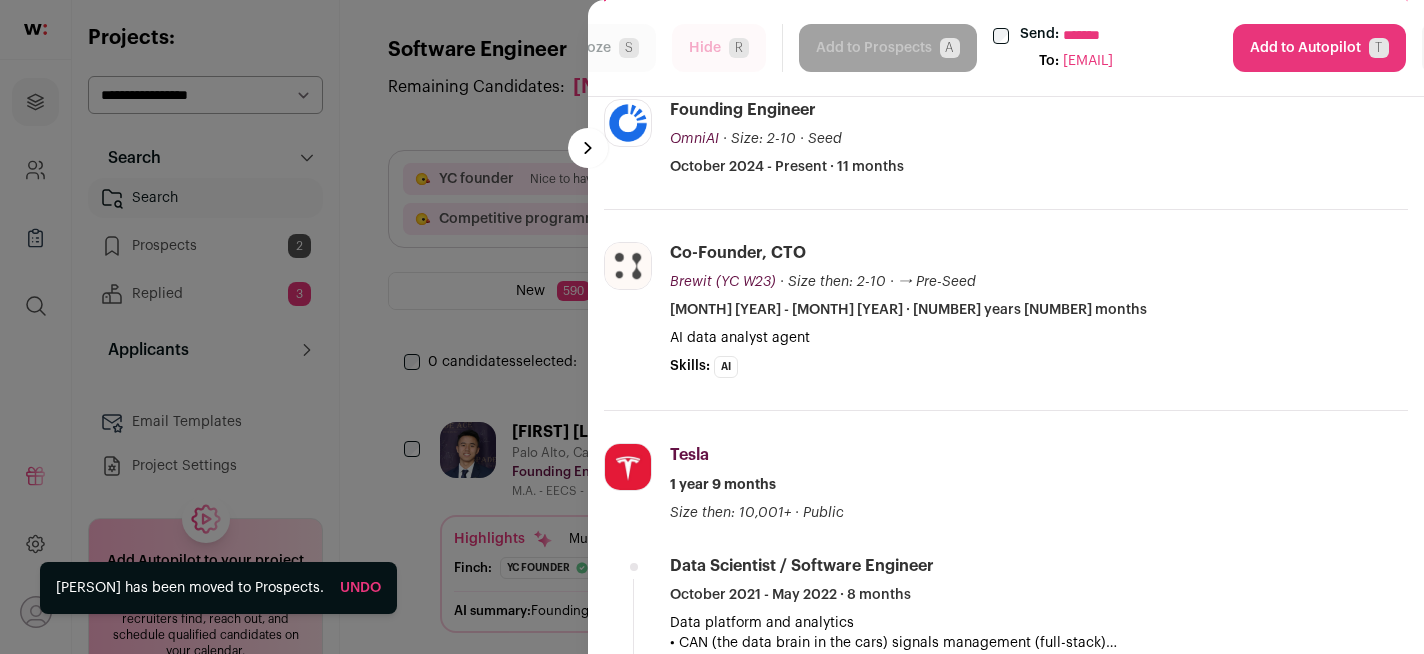 select on "*****" 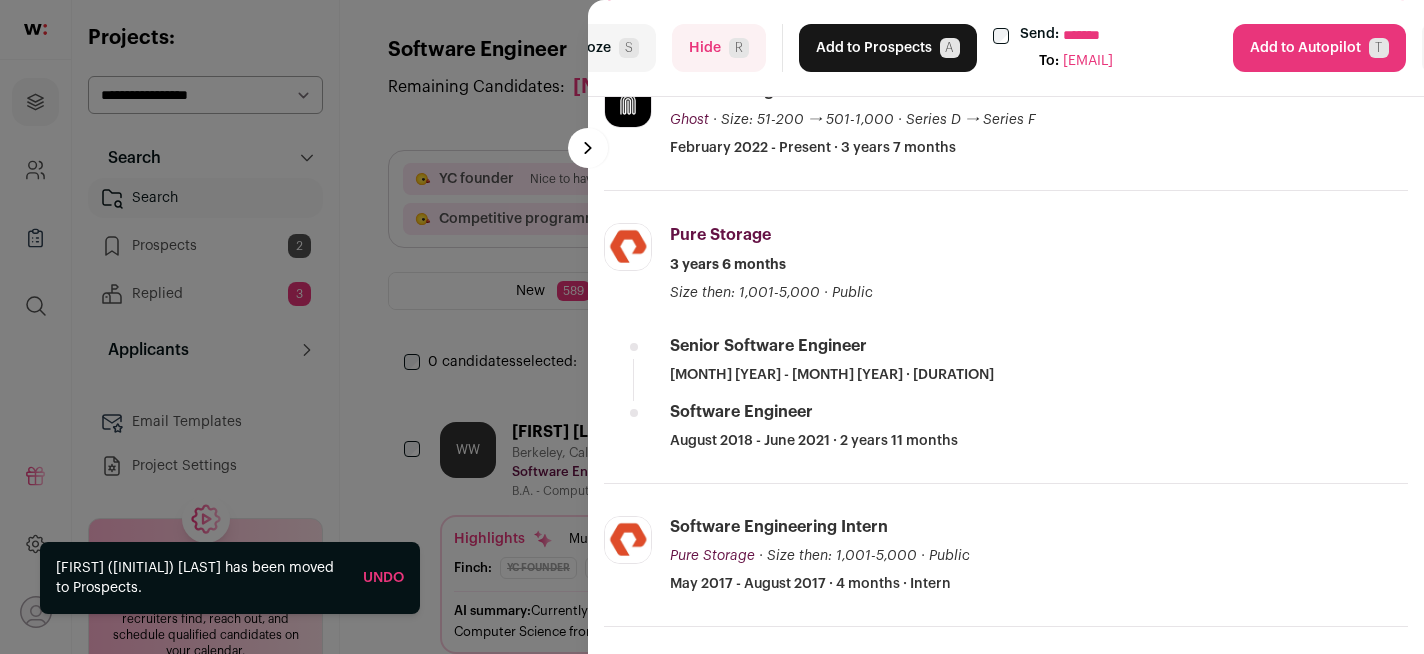 scroll, scrollTop: 498, scrollLeft: 0, axis: vertical 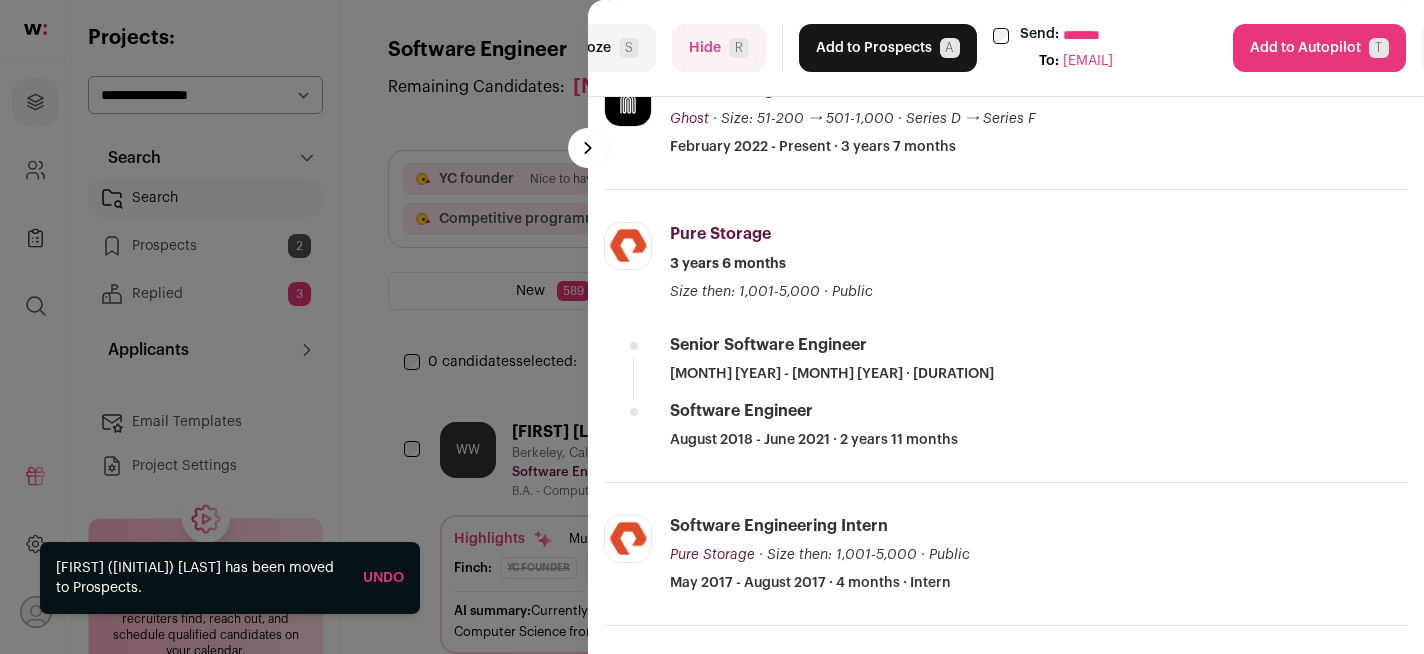 click on "Add to Prospects
A" at bounding box center (888, 48) 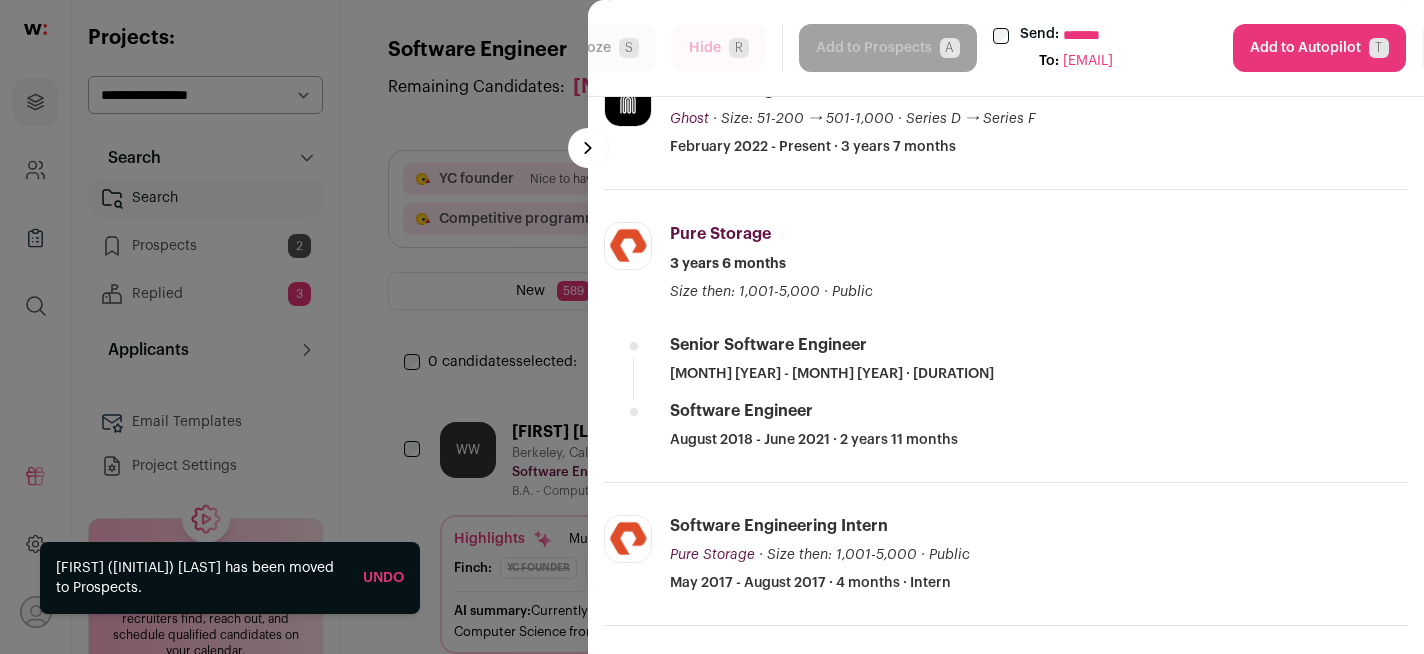 select on "*****" 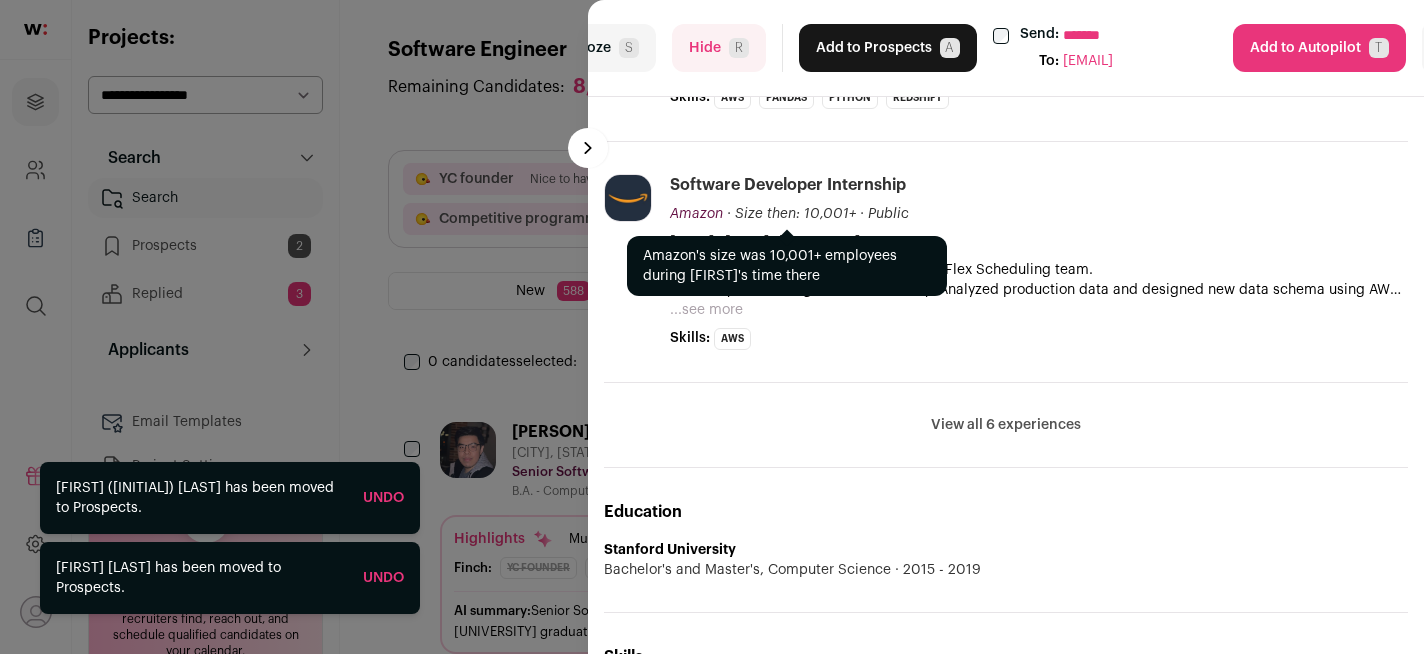 scroll, scrollTop: 850, scrollLeft: 0, axis: vertical 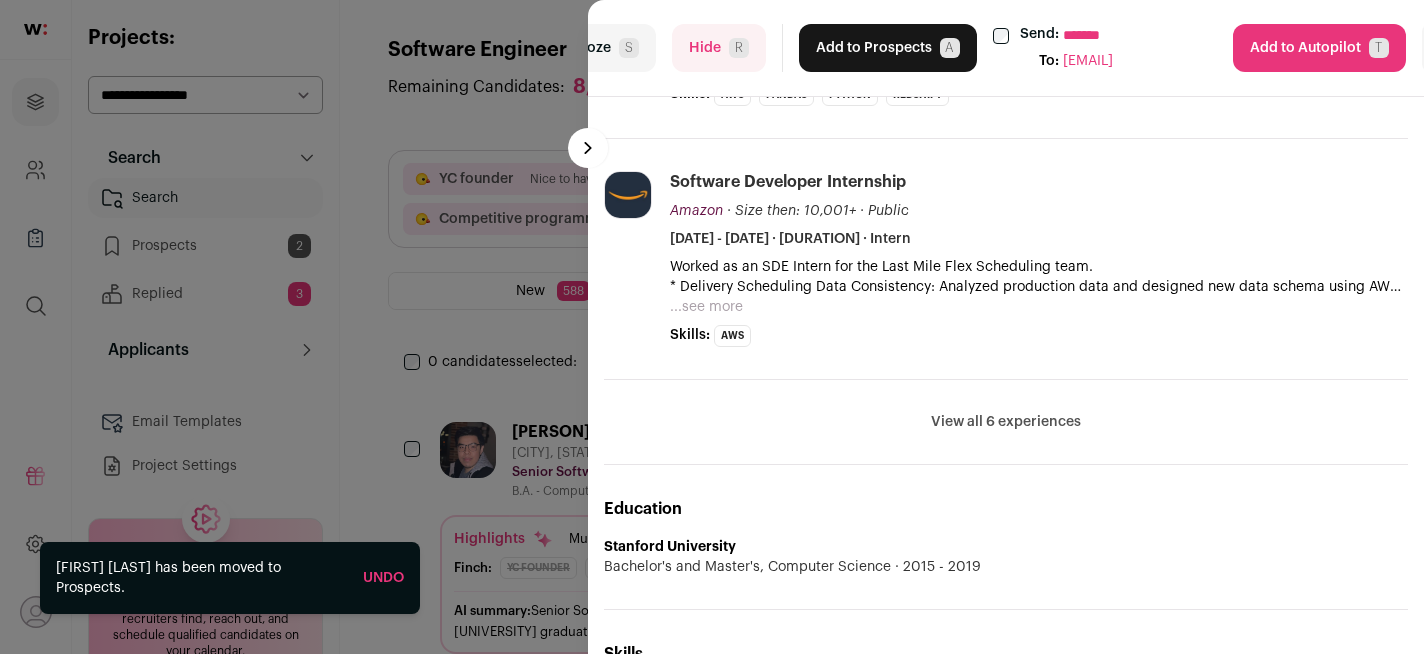 click on "Add to Prospects
A" at bounding box center (888, 48) 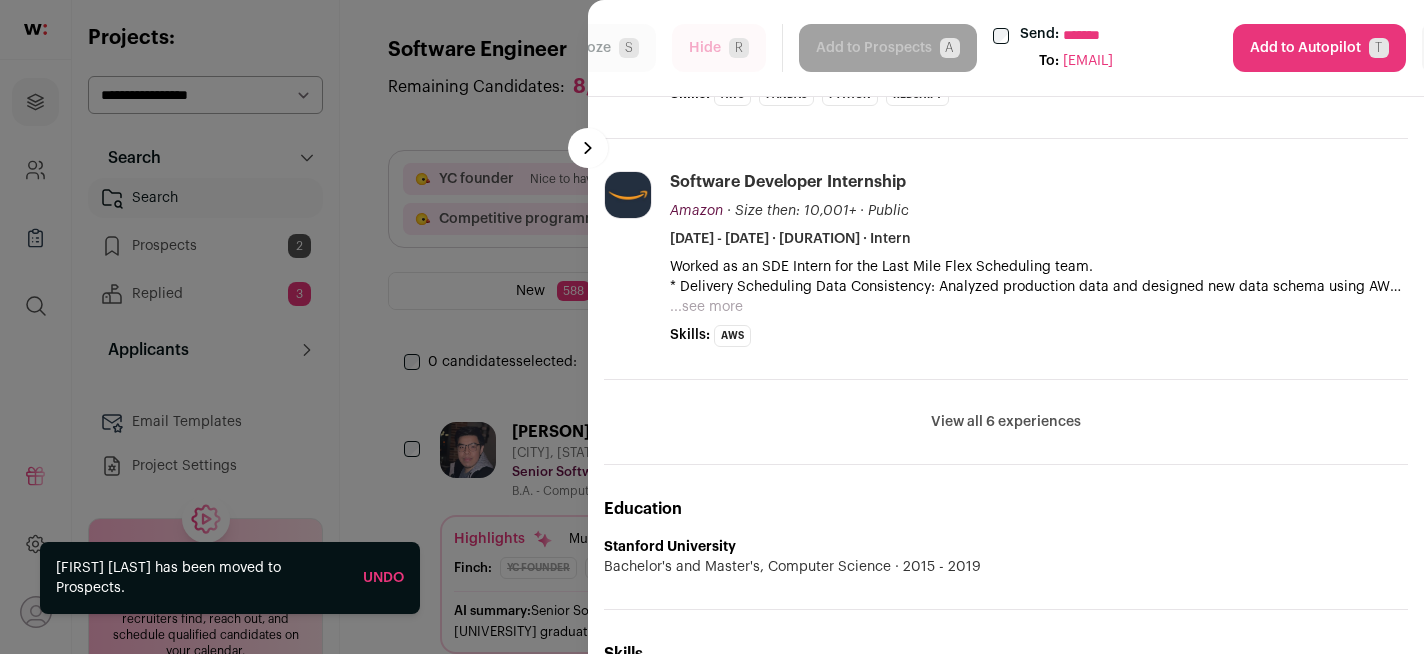 select on "*****" 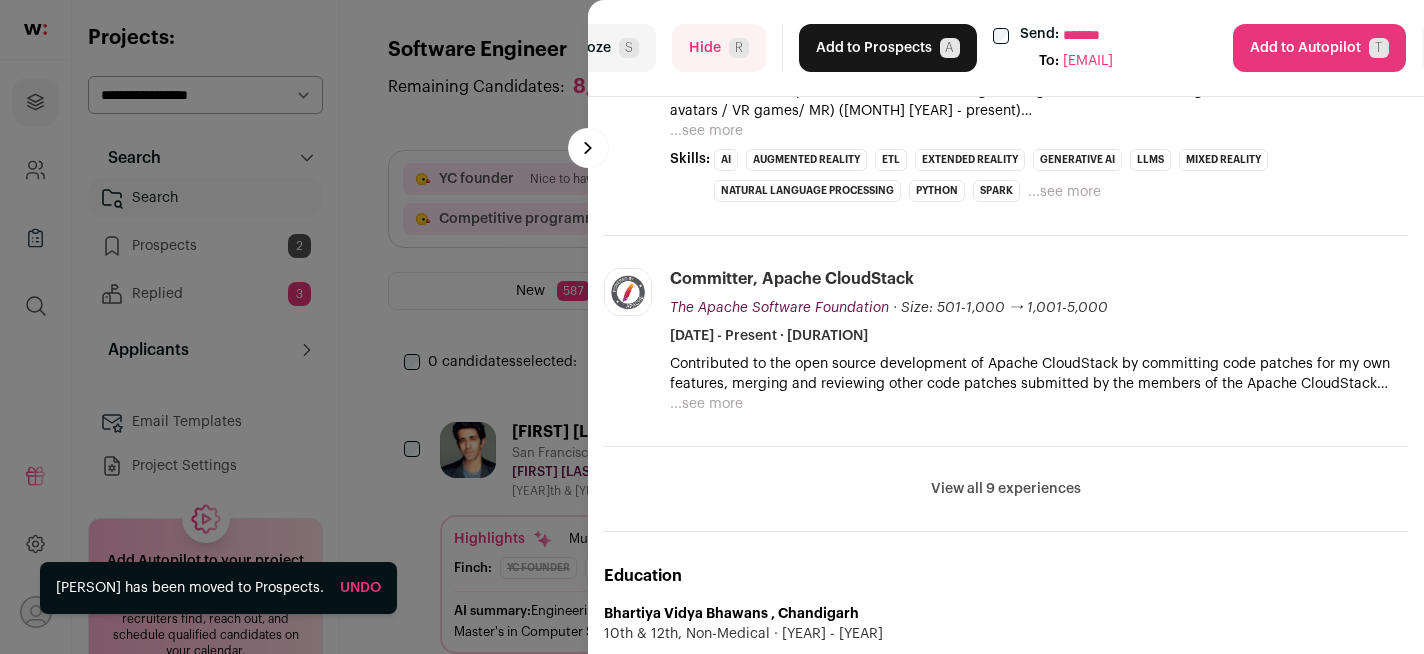 scroll, scrollTop: 882, scrollLeft: 0, axis: vertical 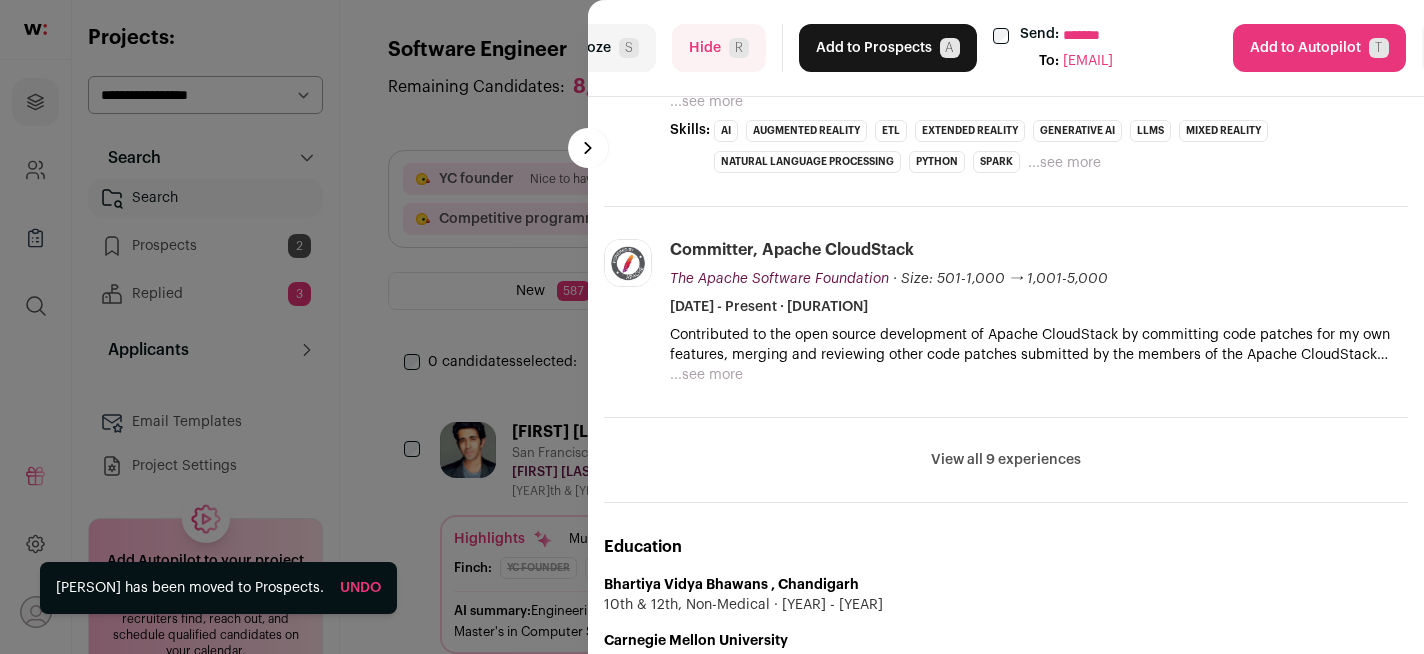 click on "Hide
R" at bounding box center (719, 48) 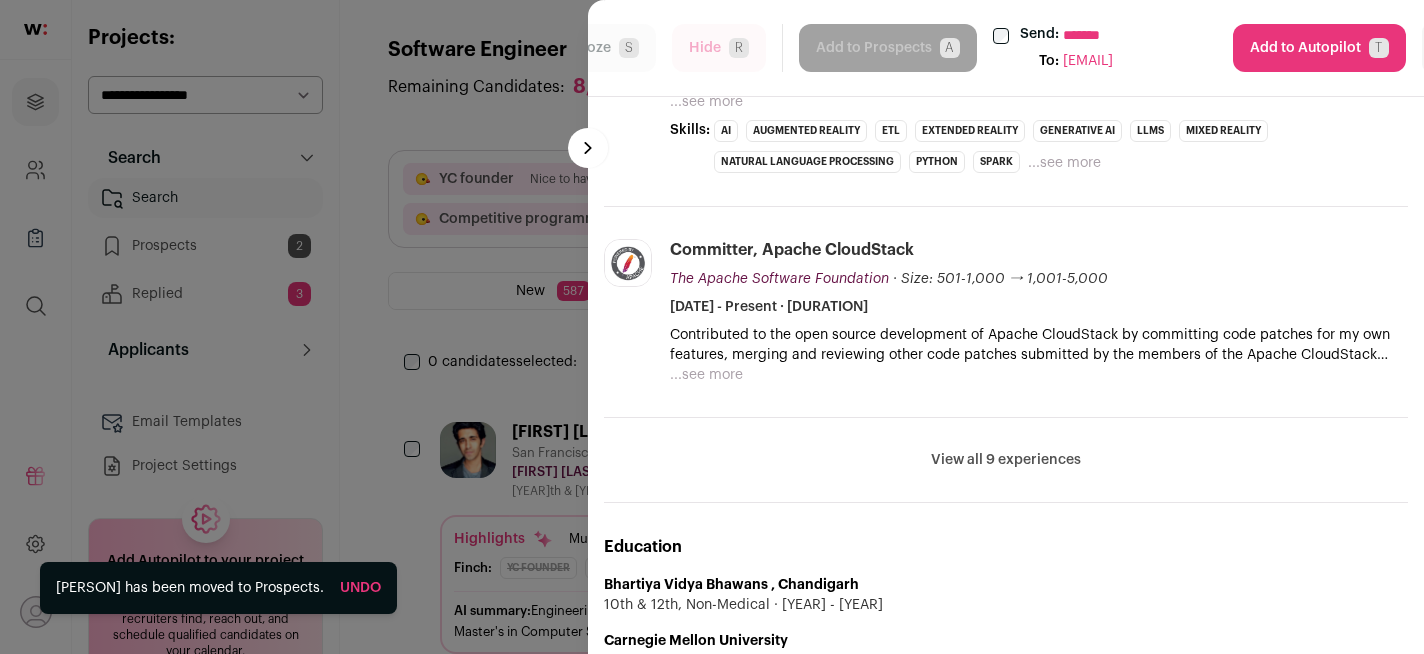 select on "*****" 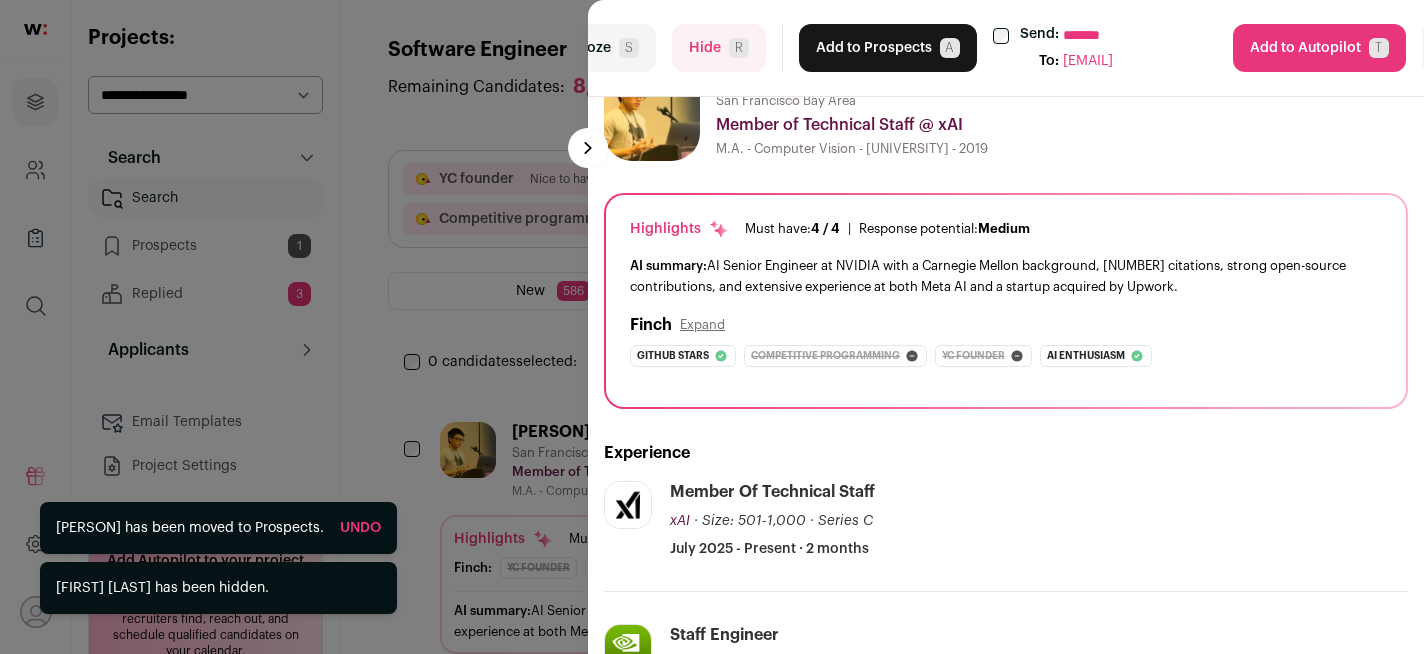 scroll, scrollTop: 100, scrollLeft: 0, axis: vertical 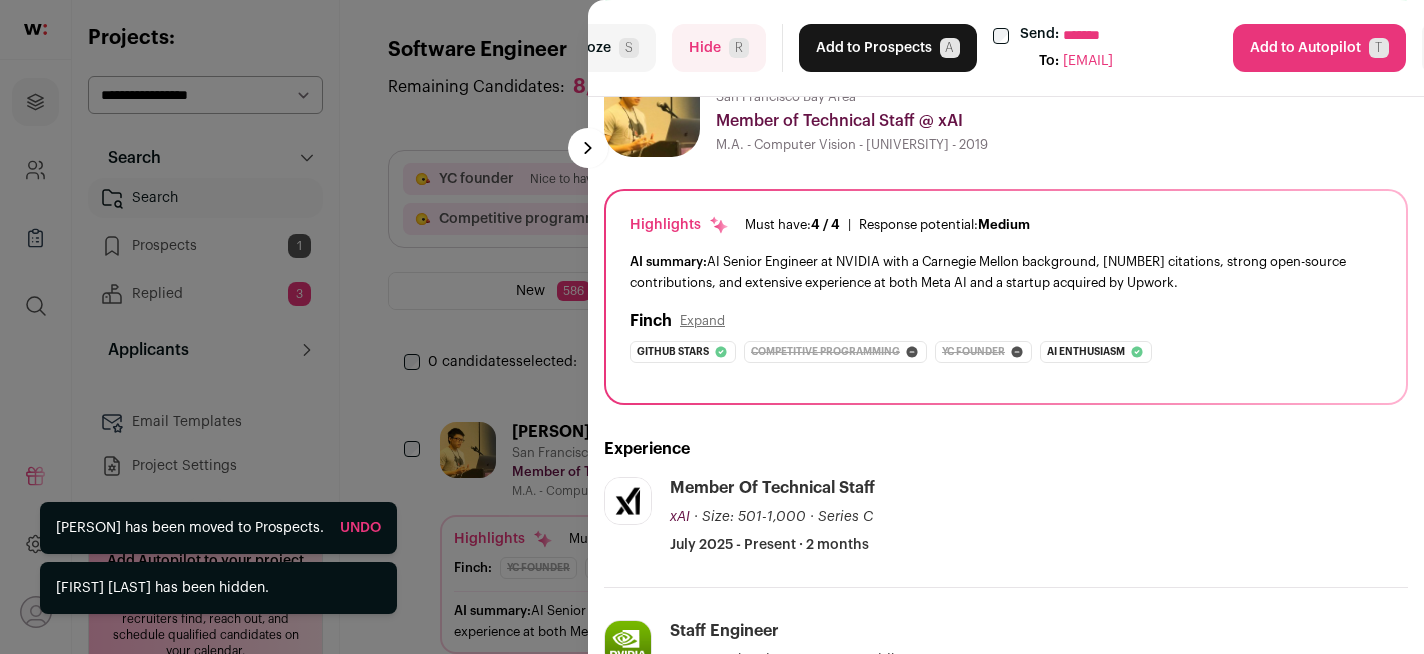 click on "**********" at bounding box center [712, 327] 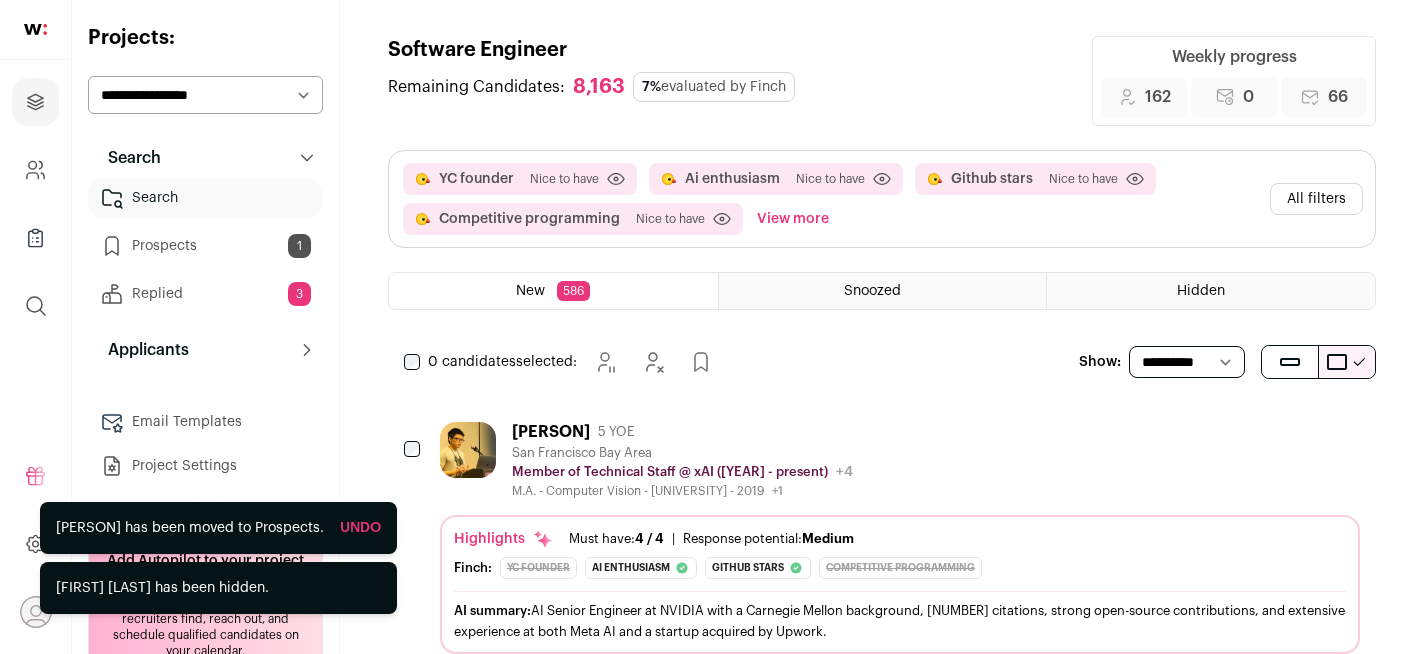 click on "Prospects
1" at bounding box center [205, 246] 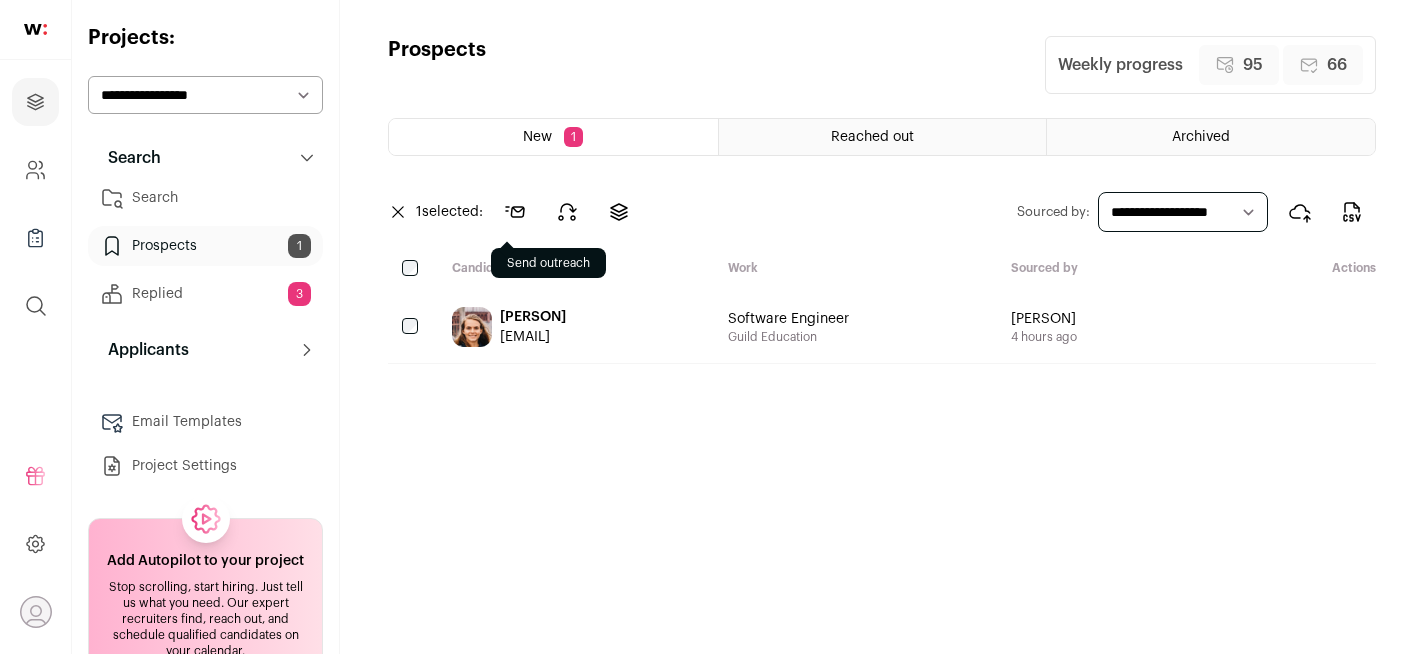 click 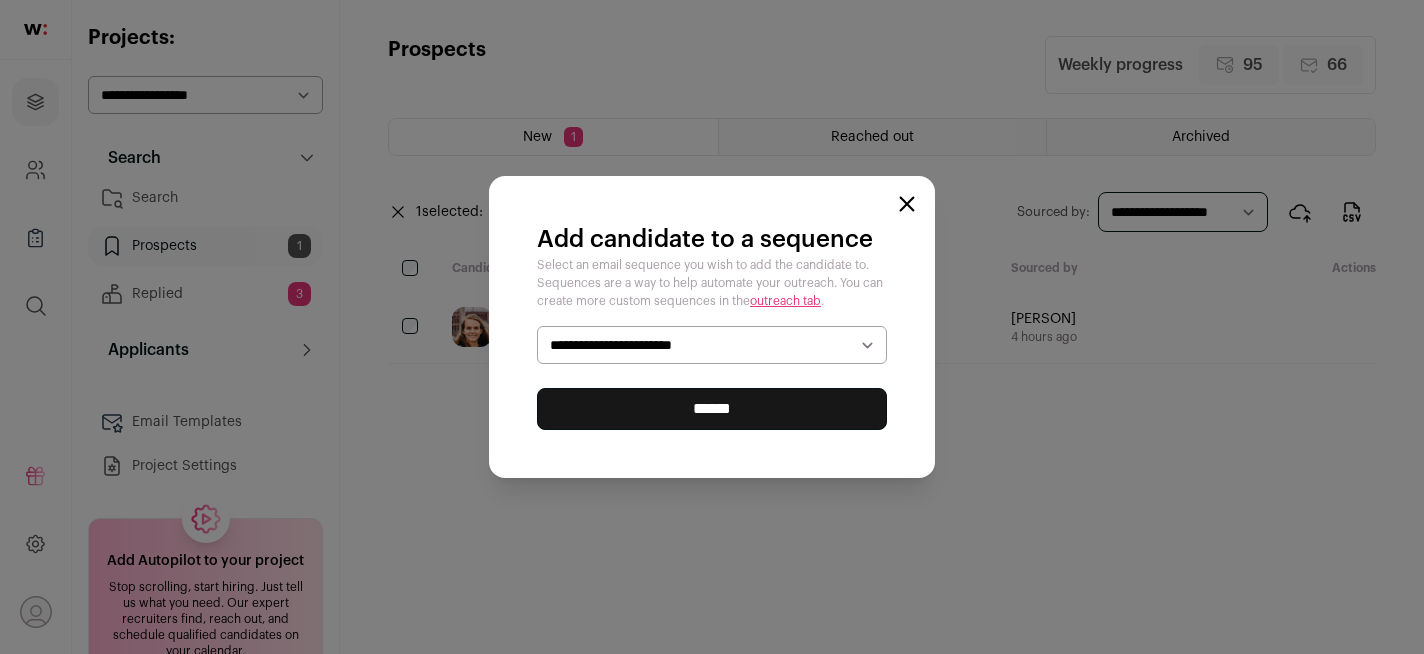 click on "**********" at bounding box center [712, 345] 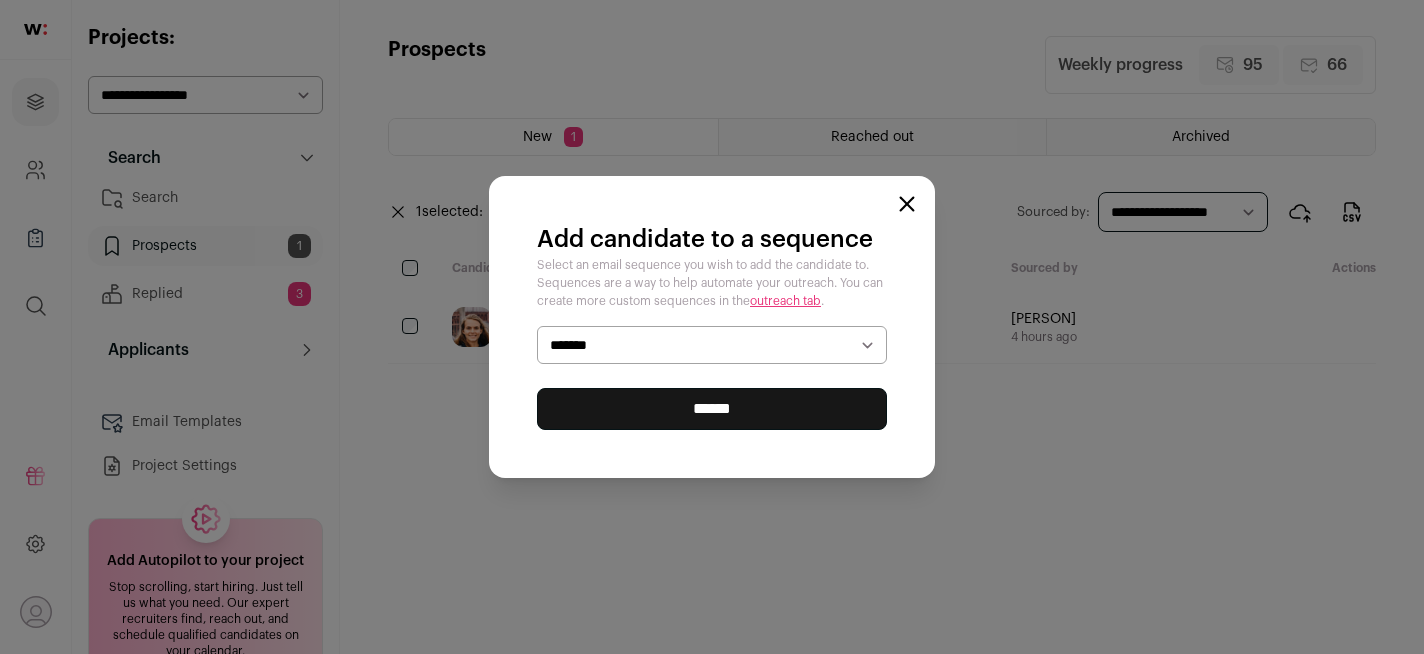 click on "******" at bounding box center (712, 409) 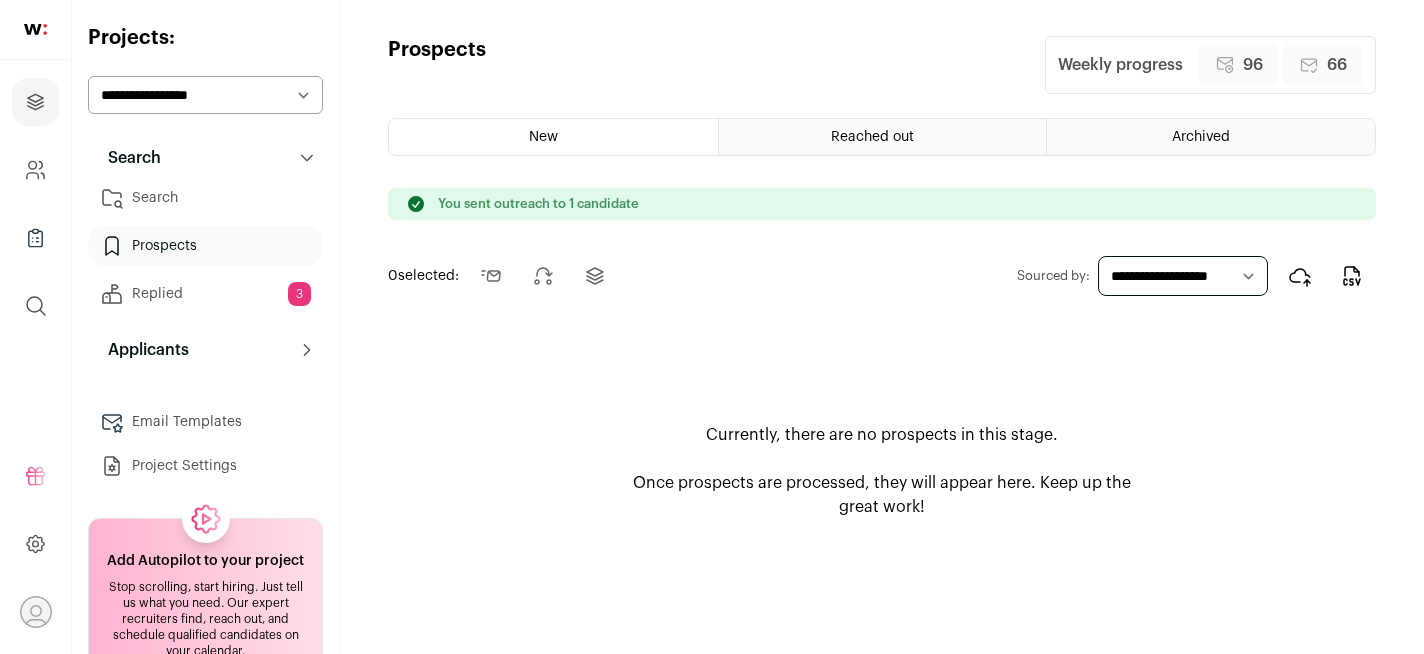 click on "Replied
3" at bounding box center (205, 294) 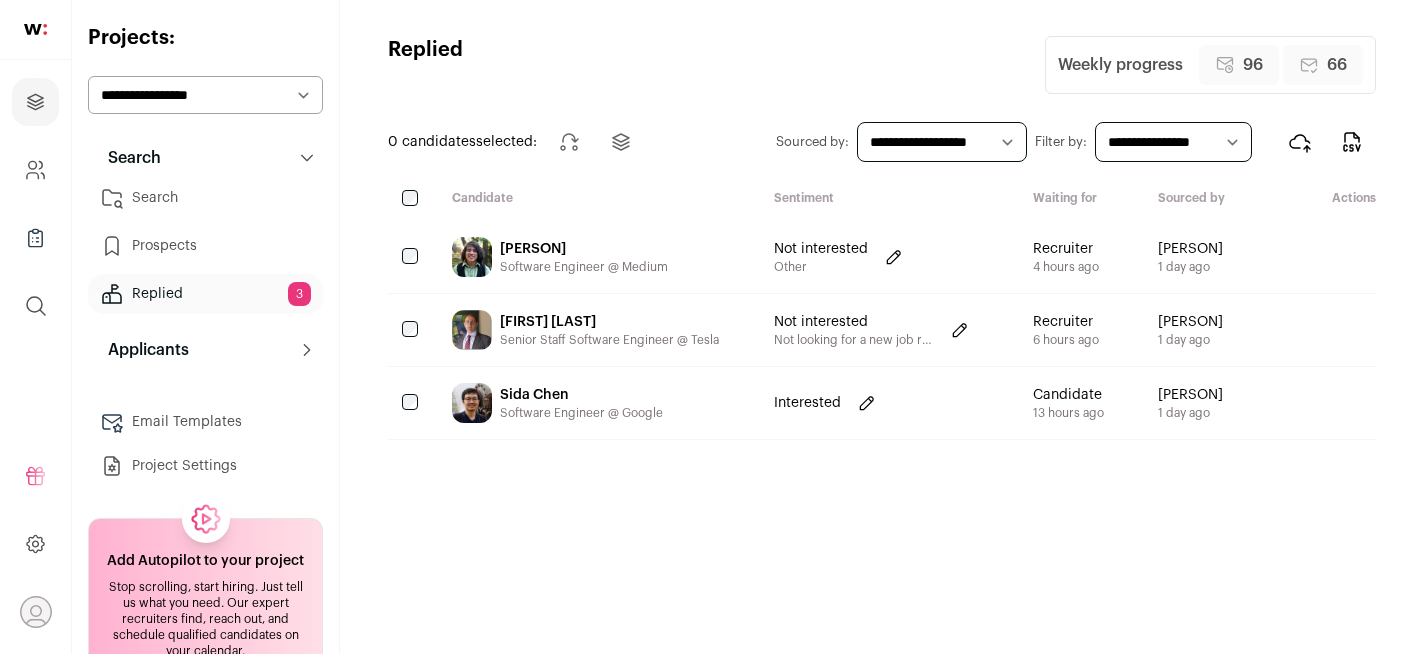 click on "[PERSON]" at bounding box center [584, 249] 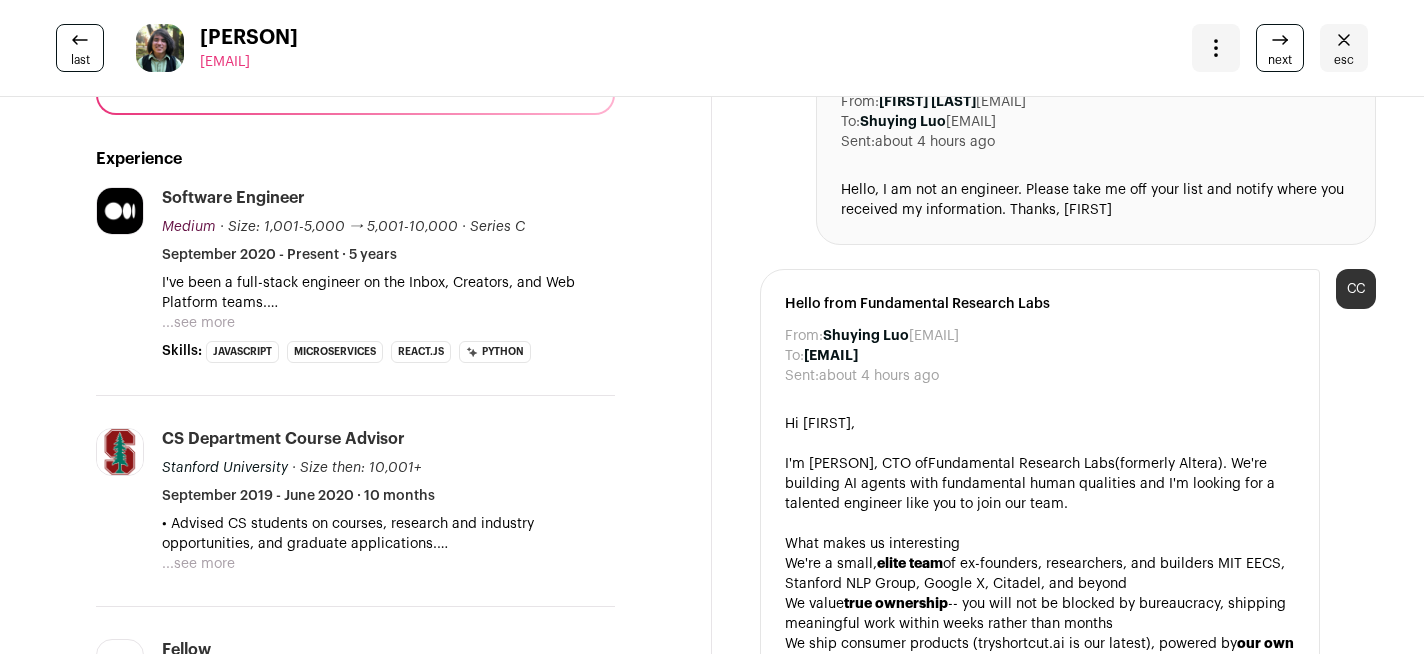 scroll, scrollTop: 0, scrollLeft: 0, axis: both 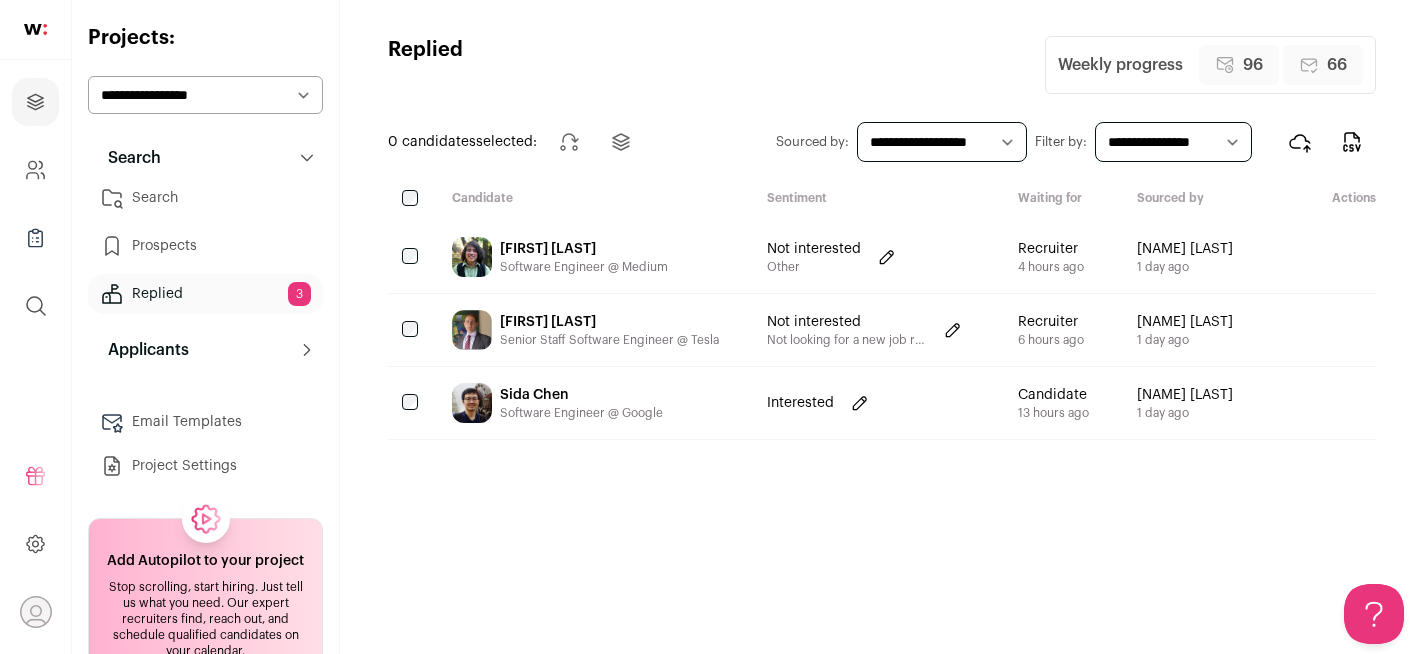 click on "Prospects" at bounding box center (205, 246) 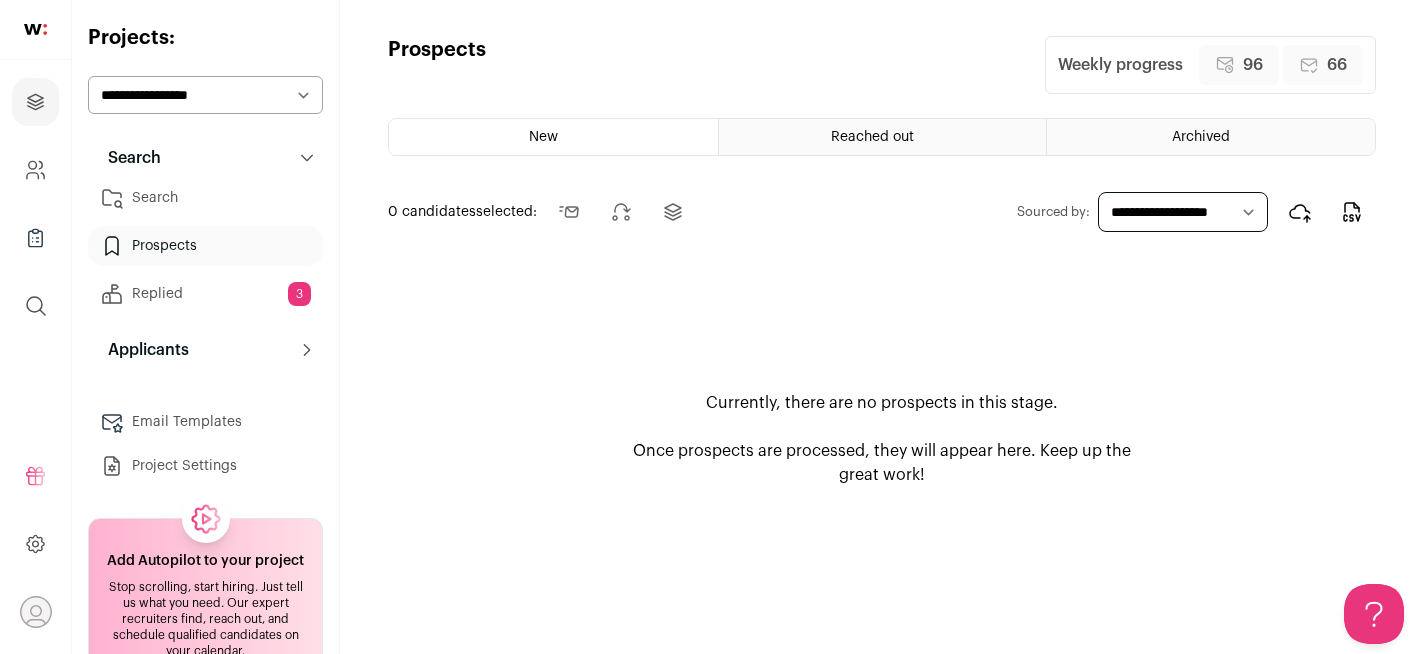 scroll, scrollTop: 0, scrollLeft: 0, axis: both 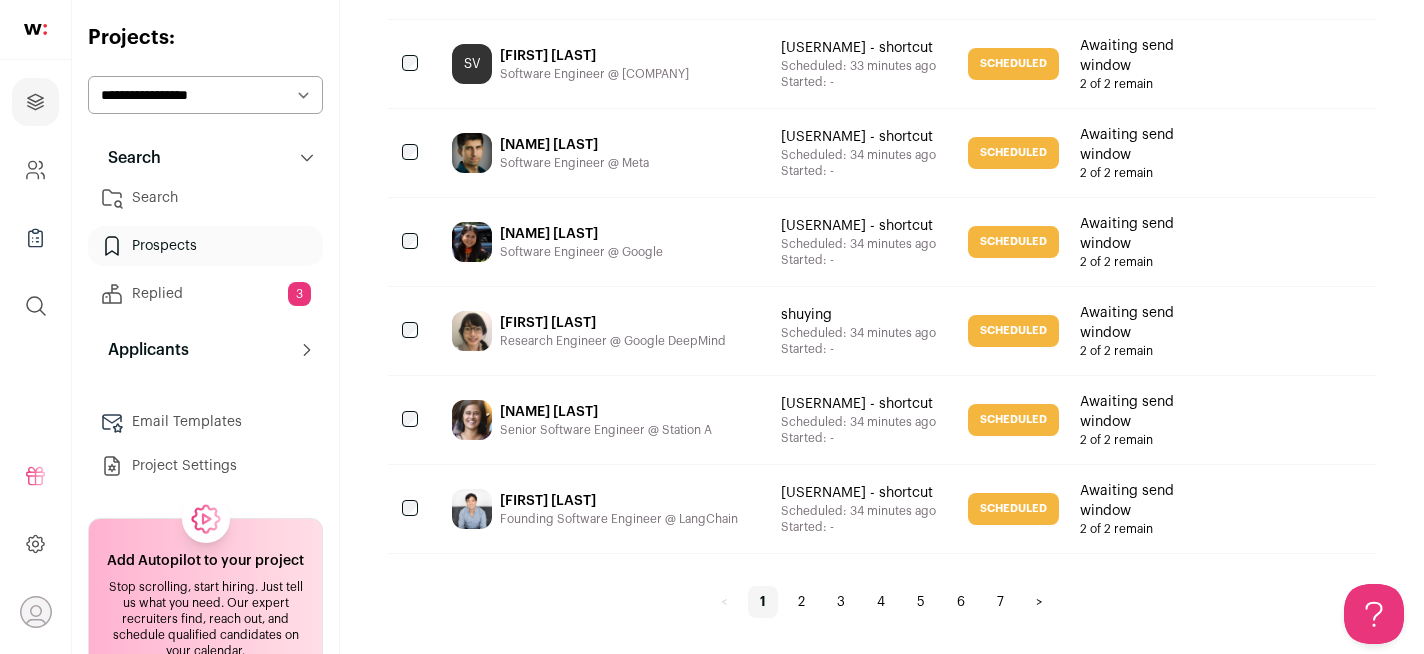 click on "2" at bounding box center (801, 602) 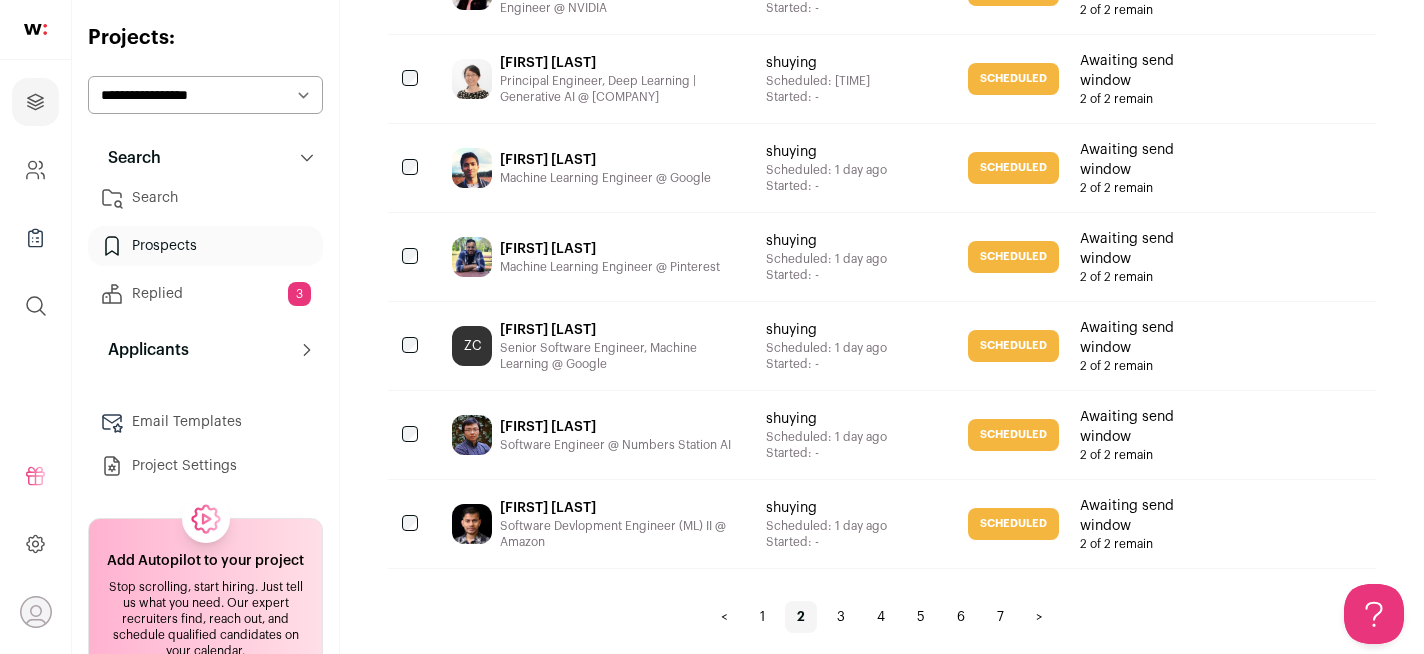 scroll, scrollTop: 1962, scrollLeft: 0, axis: vertical 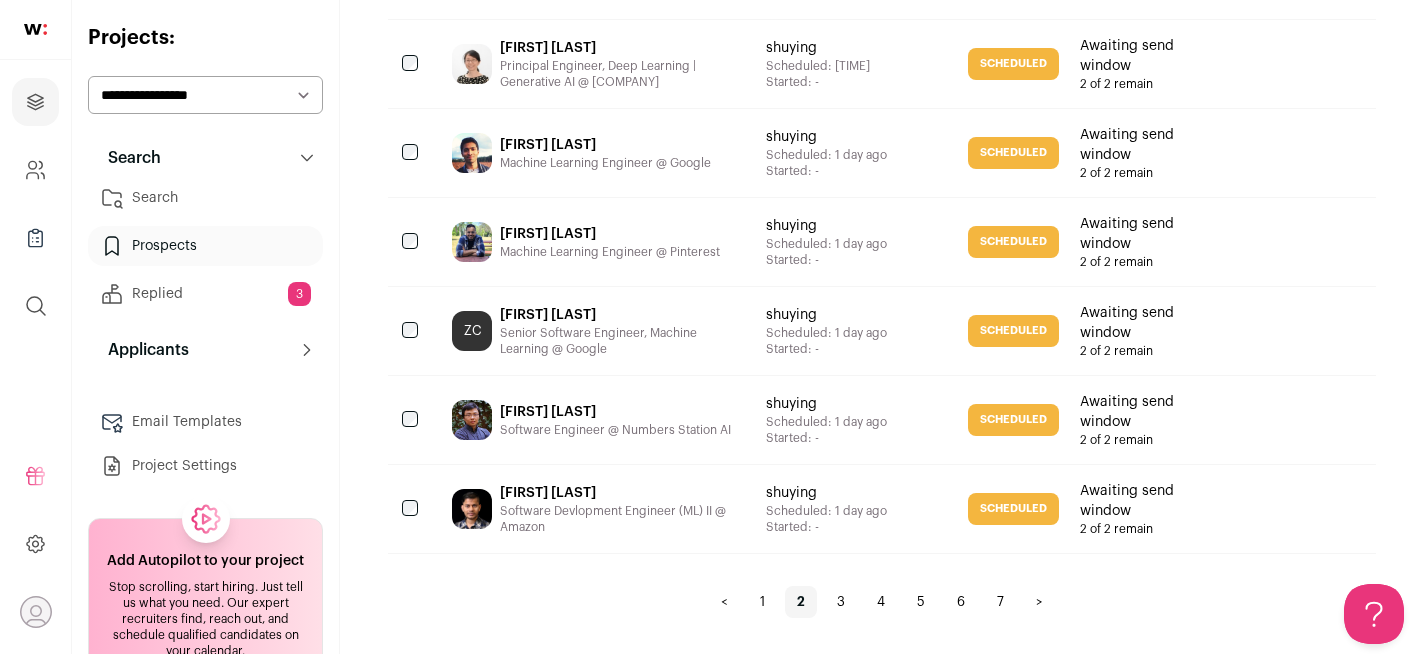 click on "Search" at bounding box center (205, 198) 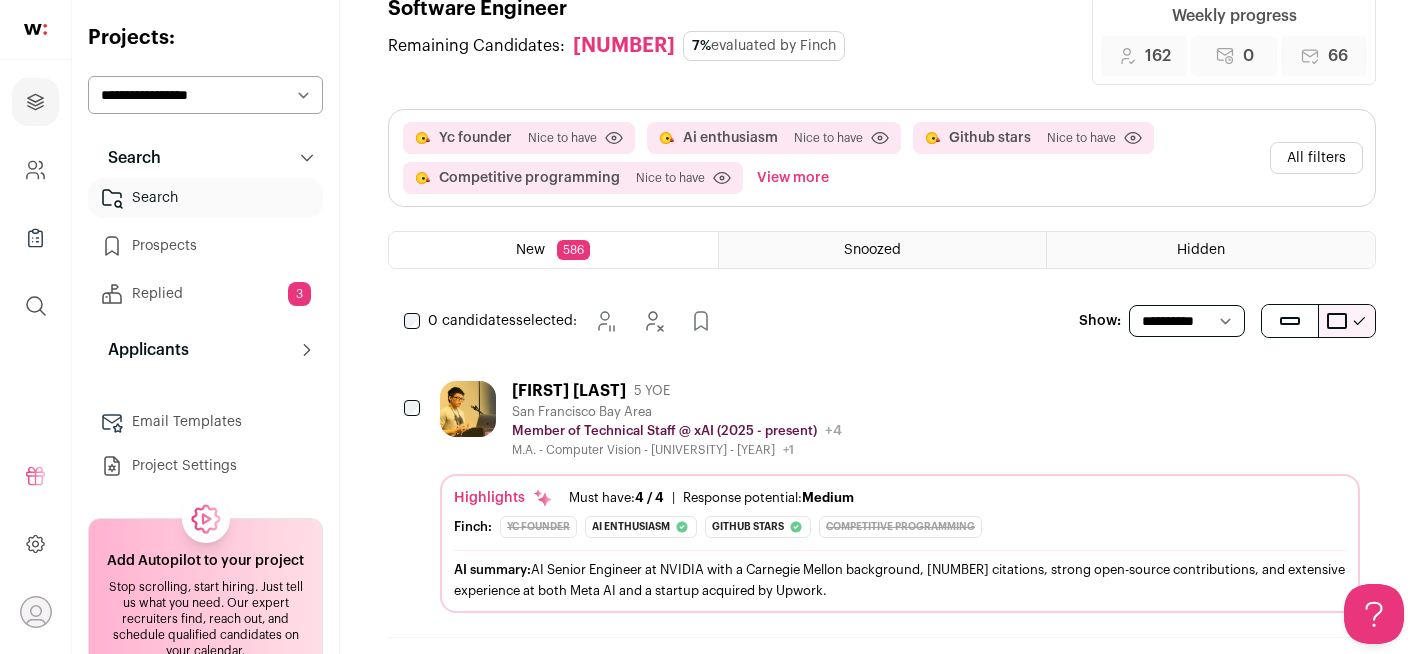 scroll, scrollTop: 51, scrollLeft: 0, axis: vertical 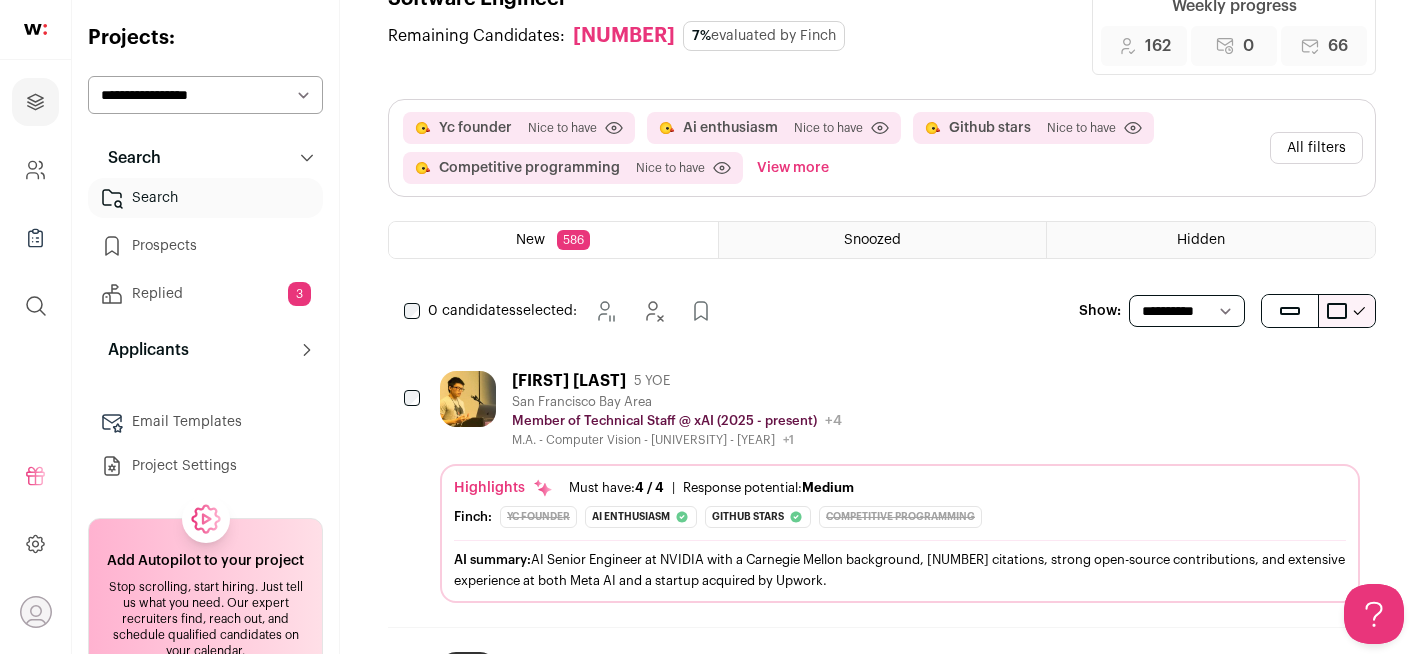 click on "Ethan He
5 YOE
San Francisco Bay Area
Member of Technical Staff @ xAI
(2025 - present)
xAI
Public / Private
Private
Valuation
$50B
Company size
1,000-5,000
Founded
2023
Last funding Tags" at bounding box center [900, 409] 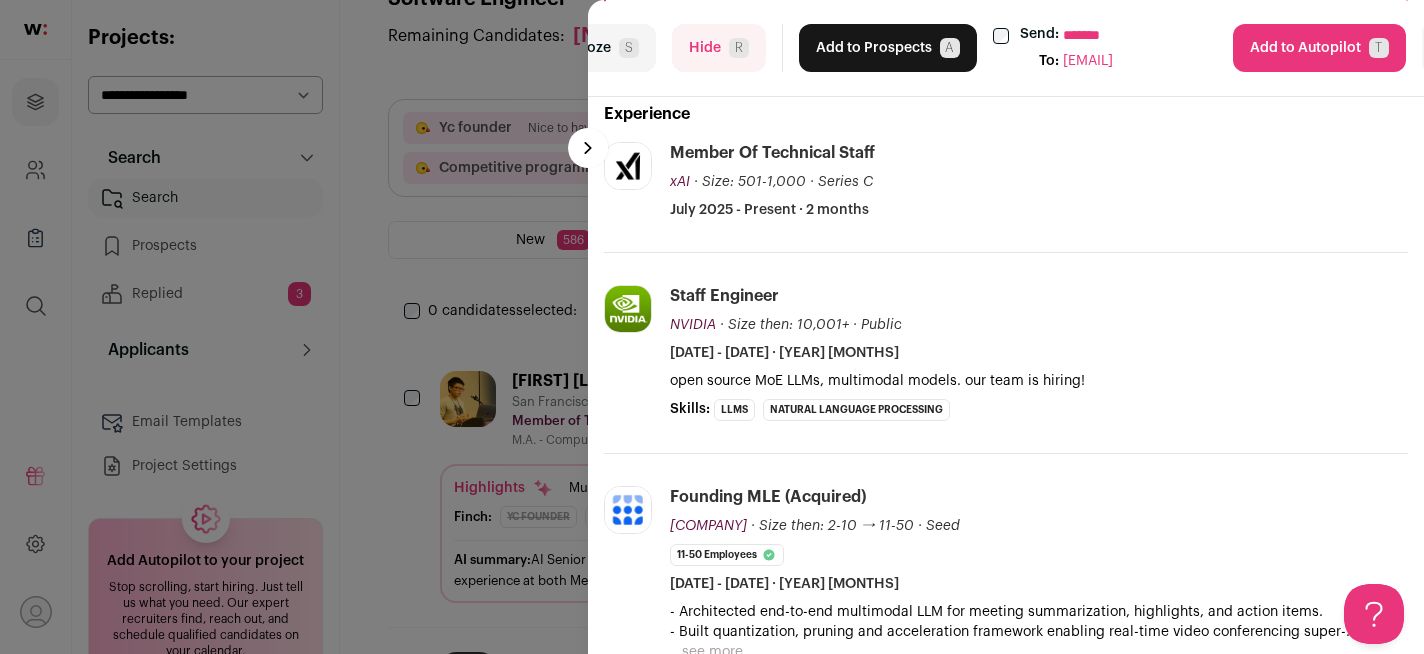 scroll, scrollTop: 392, scrollLeft: 0, axis: vertical 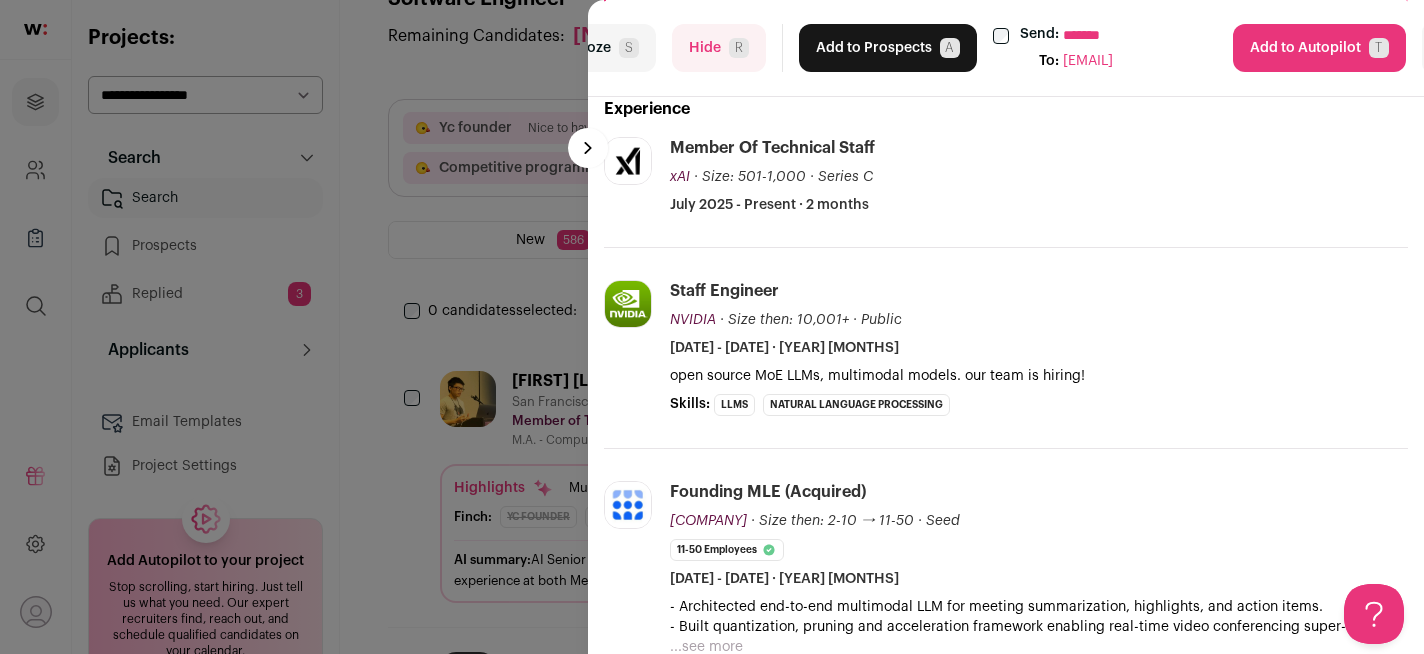 click at bounding box center (1001, 36) 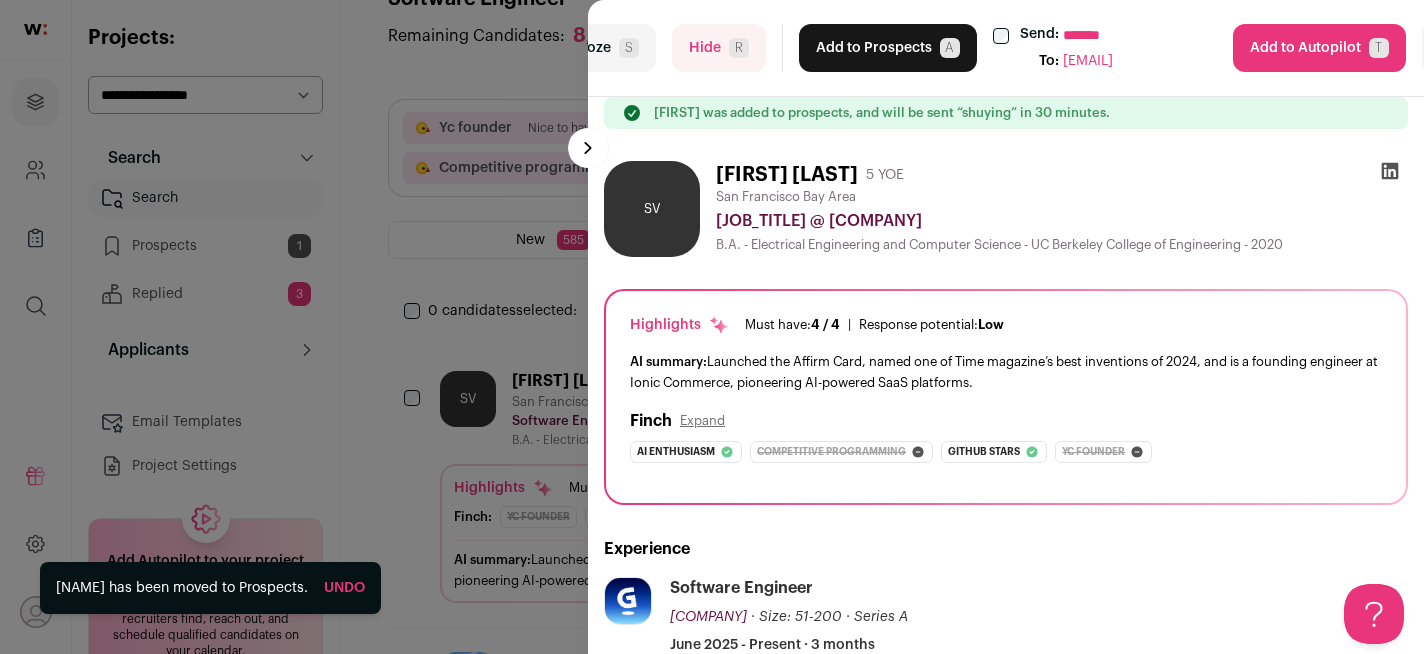 click on "**********" at bounding box center (712, 327) 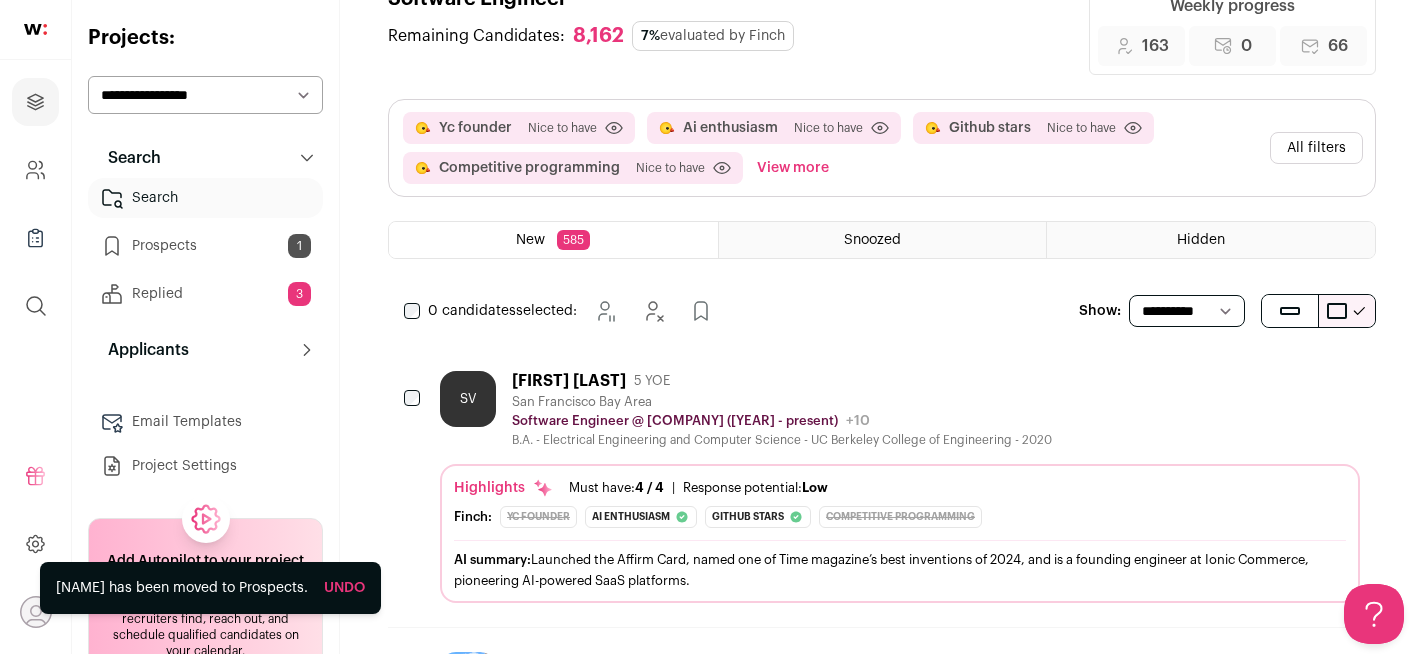 click on "View more" at bounding box center [793, 168] 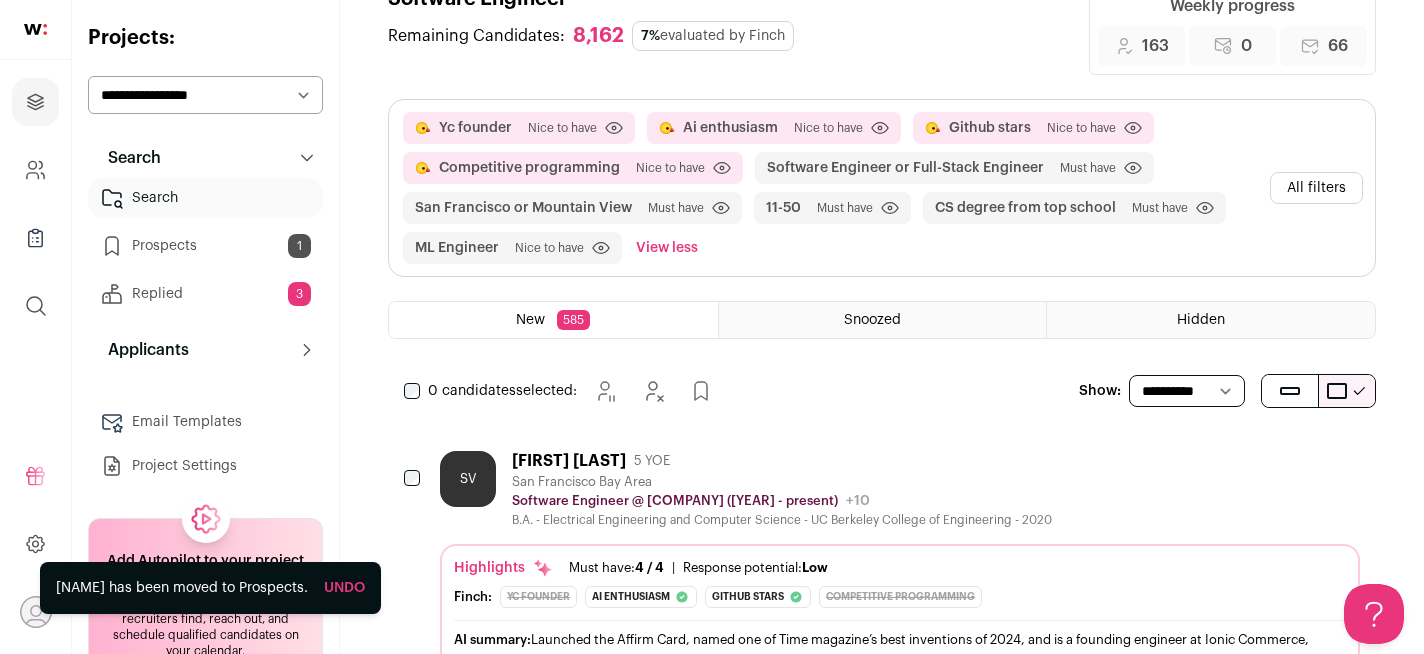click on "All filters" at bounding box center [1316, 188] 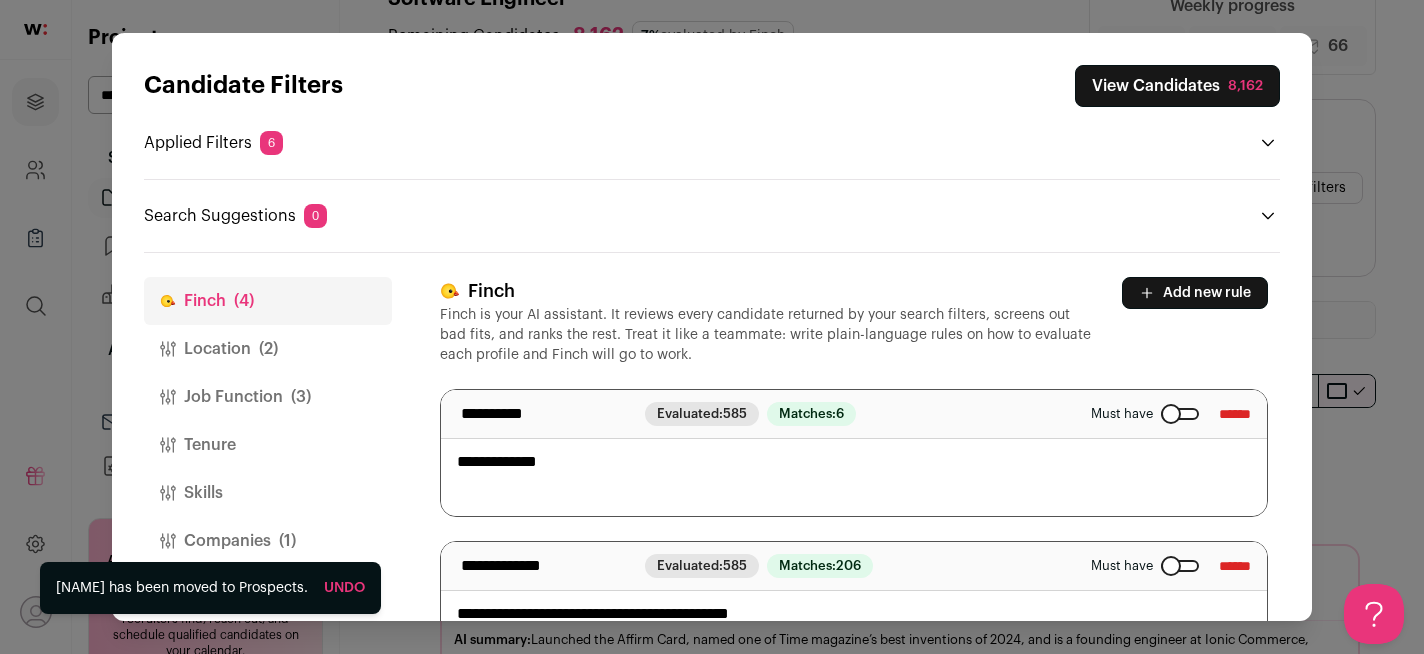 scroll, scrollTop: 63, scrollLeft: 0, axis: vertical 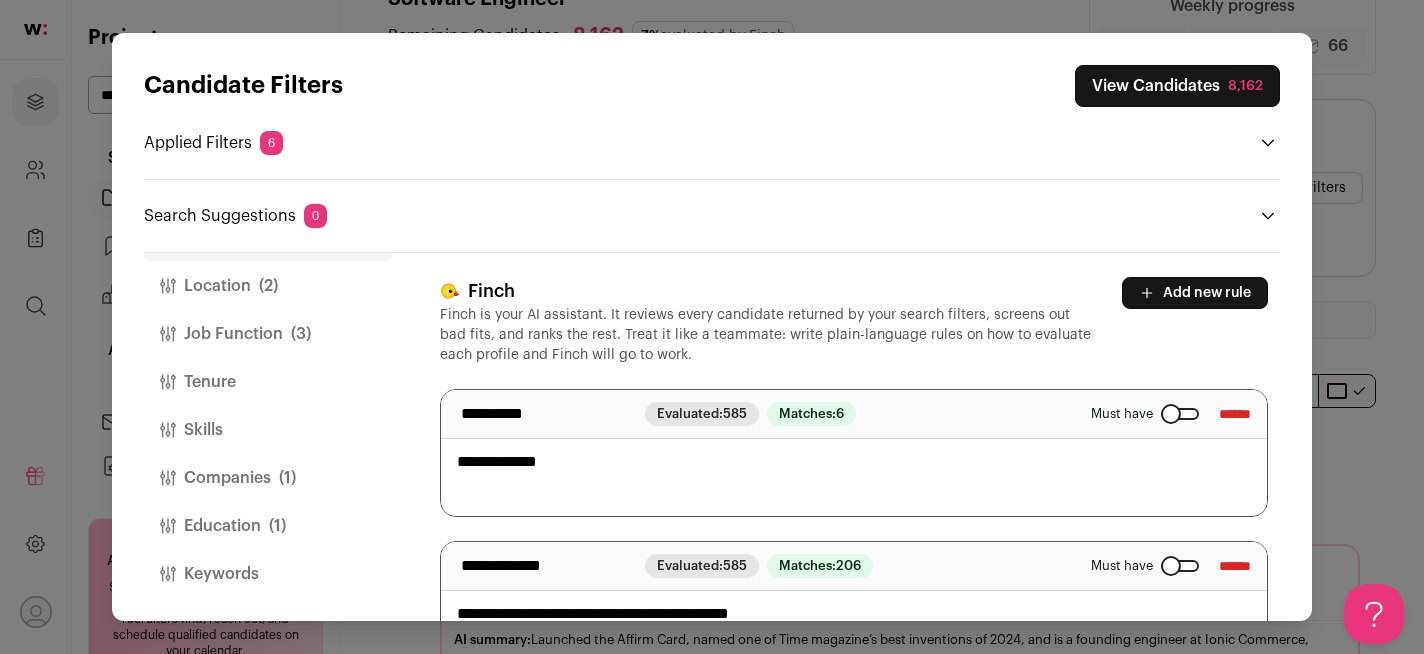 click on "Add new rule" at bounding box center [1195, 293] 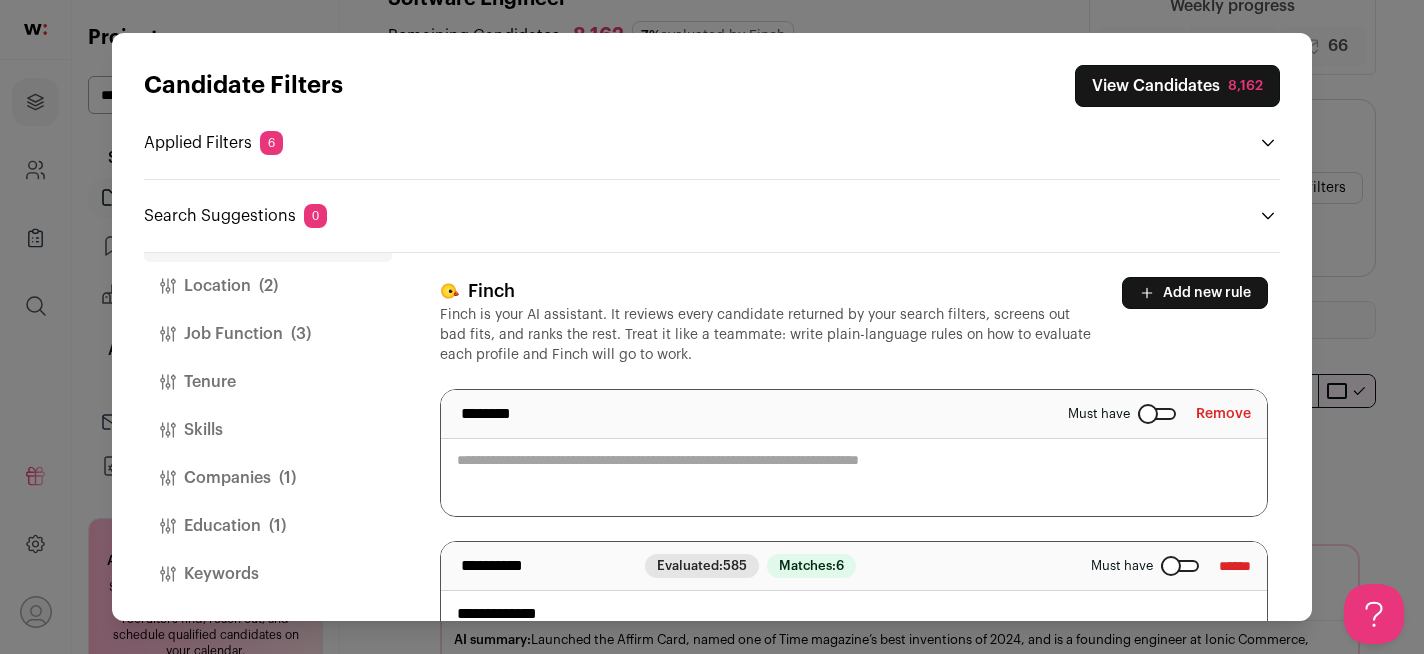 click at bounding box center (854, 453) 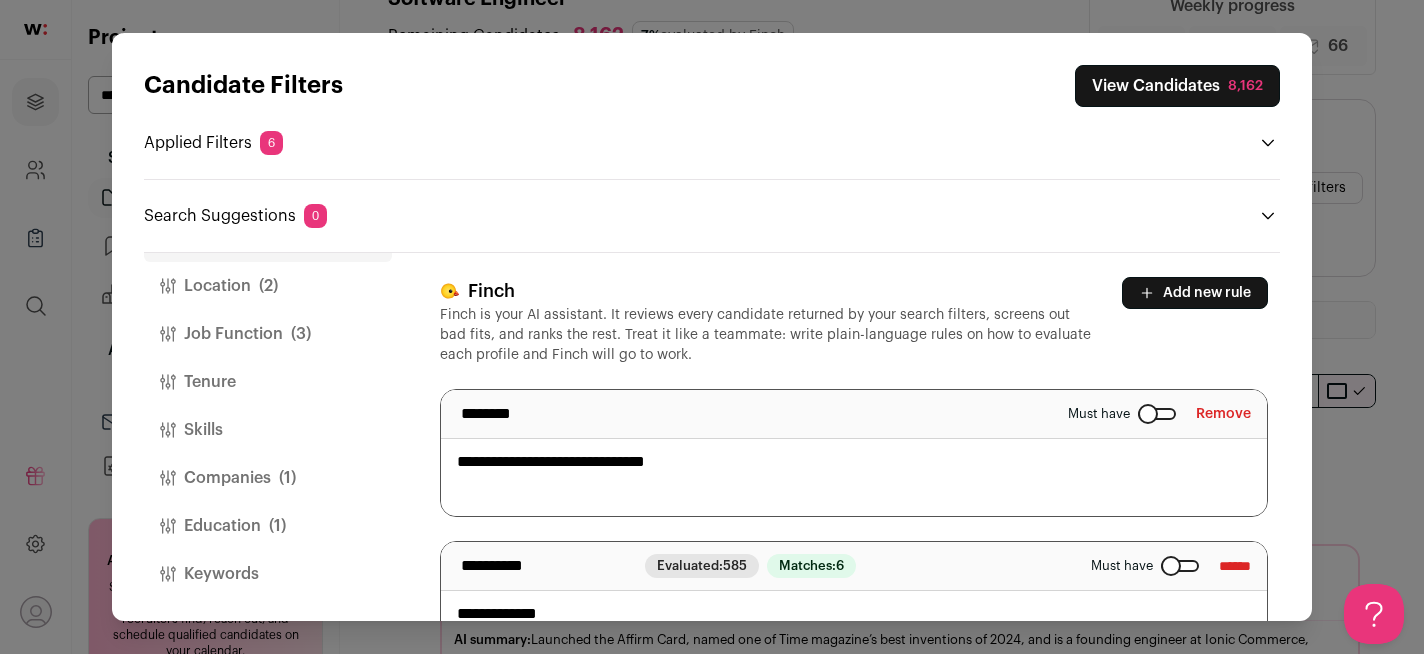 click on "**********" at bounding box center [854, 453] 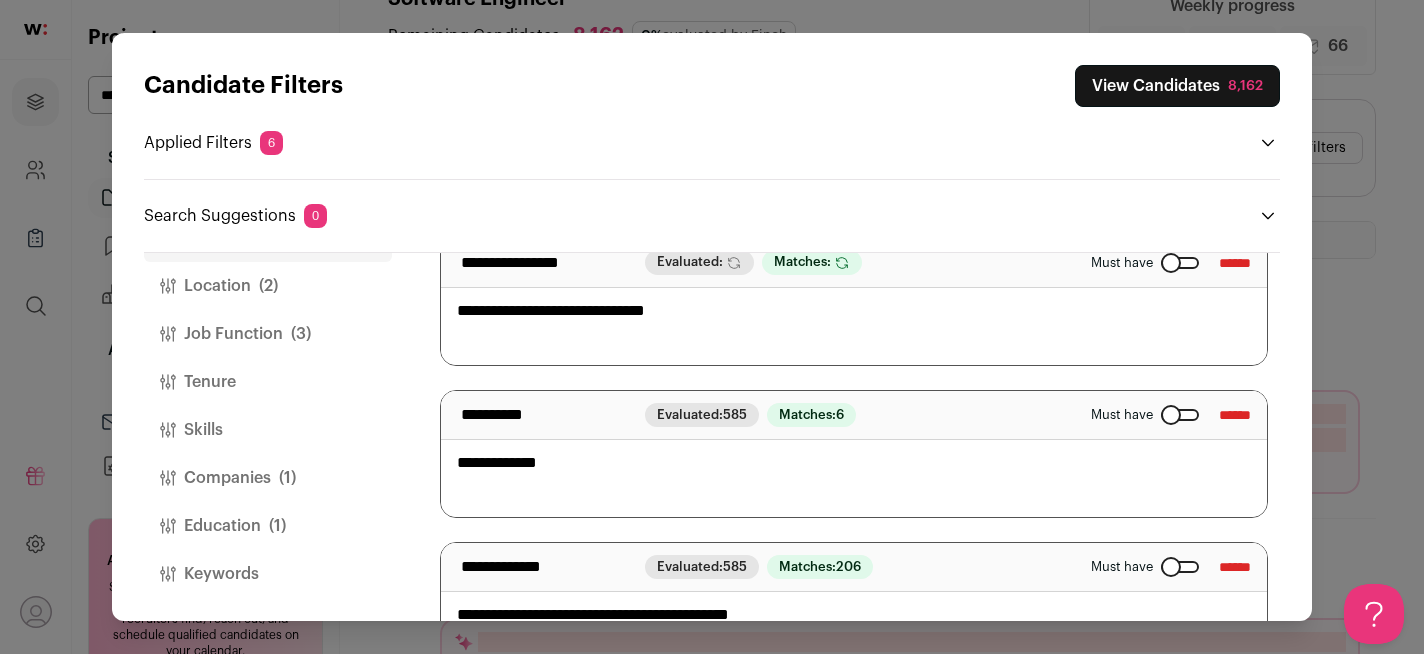 scroll, scrollTop: 136, scrollLeft: 0, axis: vertical 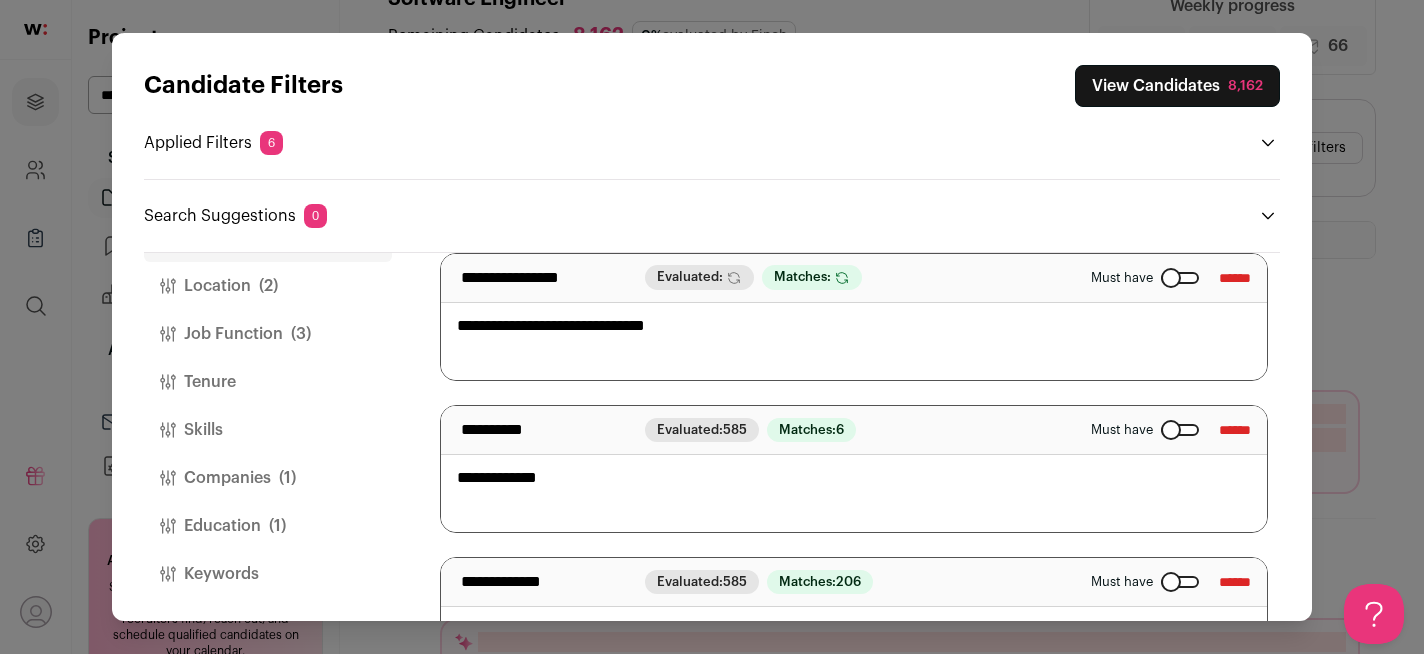 click on "View Candidates
8,162" at bounding box center (1177, 86) 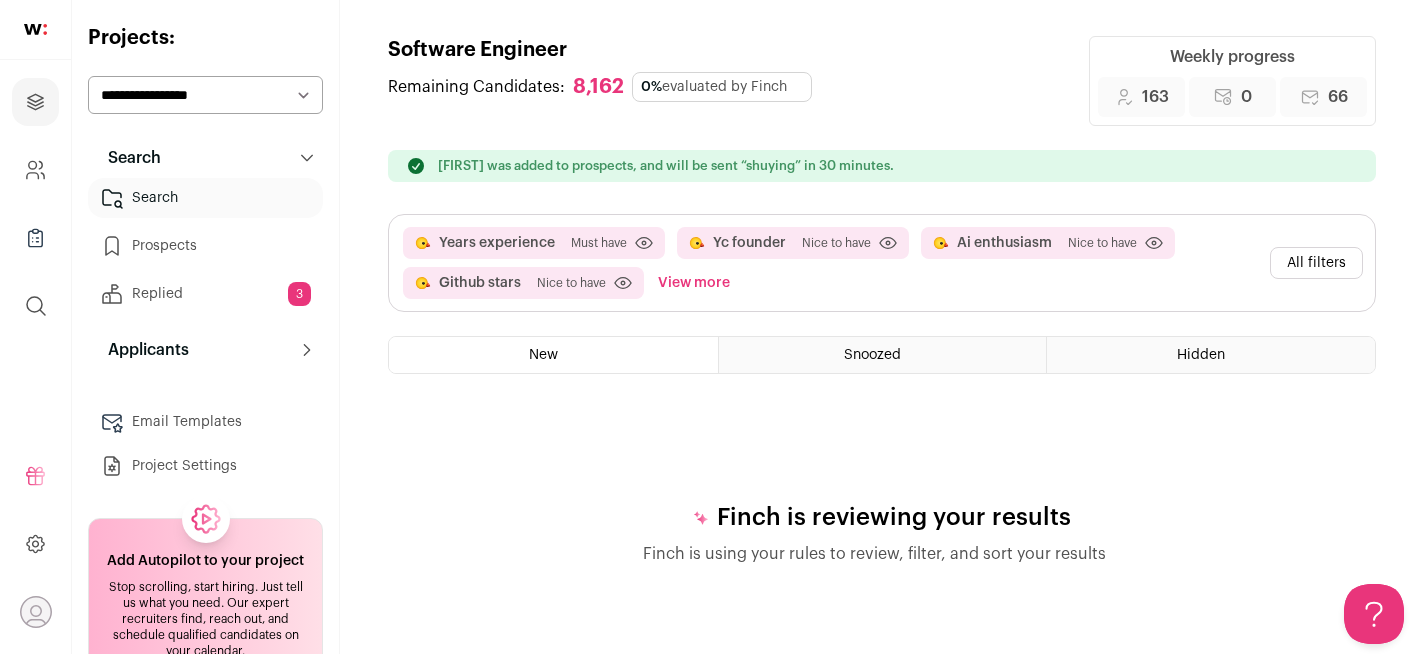 scroll, scrollTop: 0, scrollLeft: 0, axis: both 